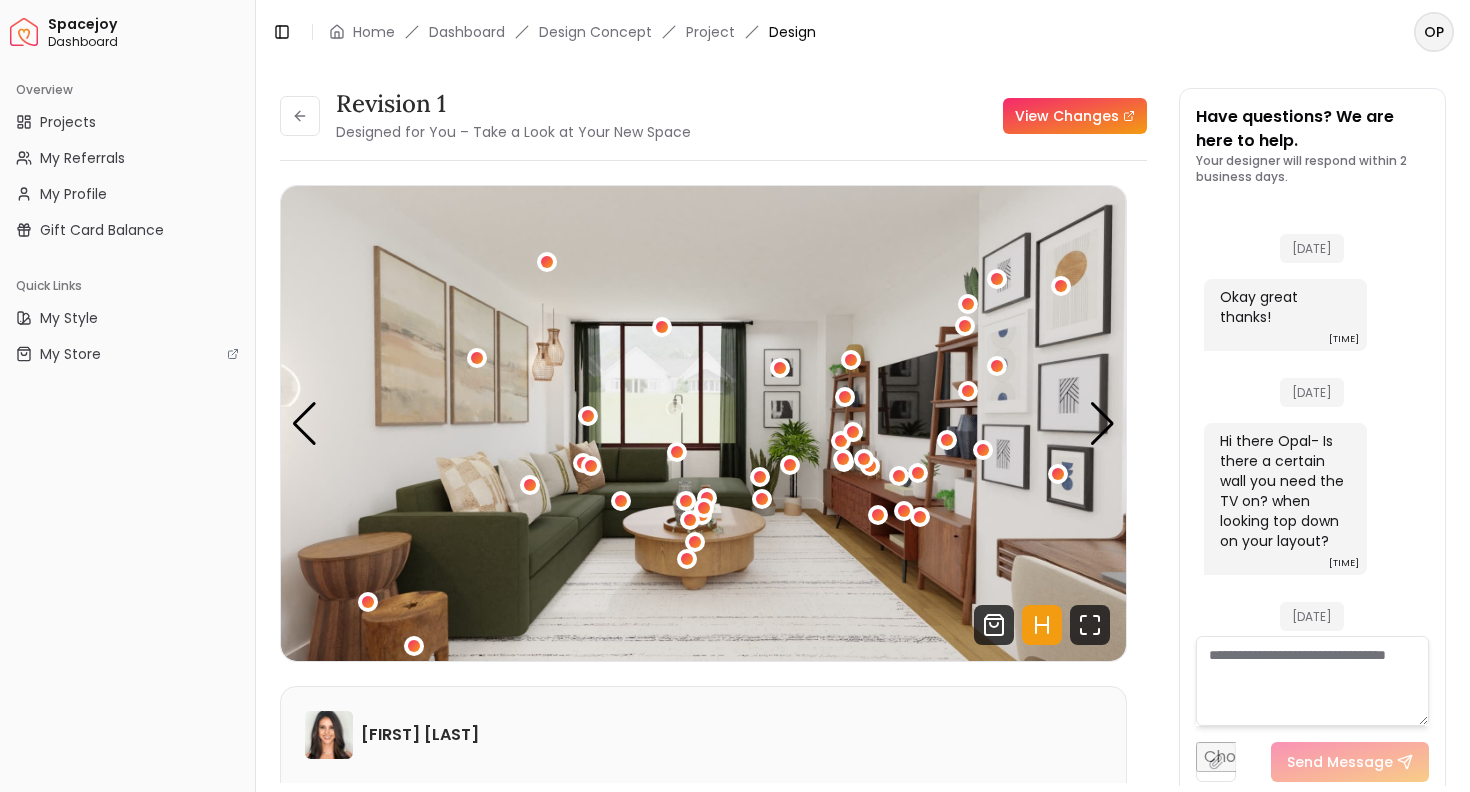 scroll, scrollTop: 0, scrollLeft: 0, axis: both 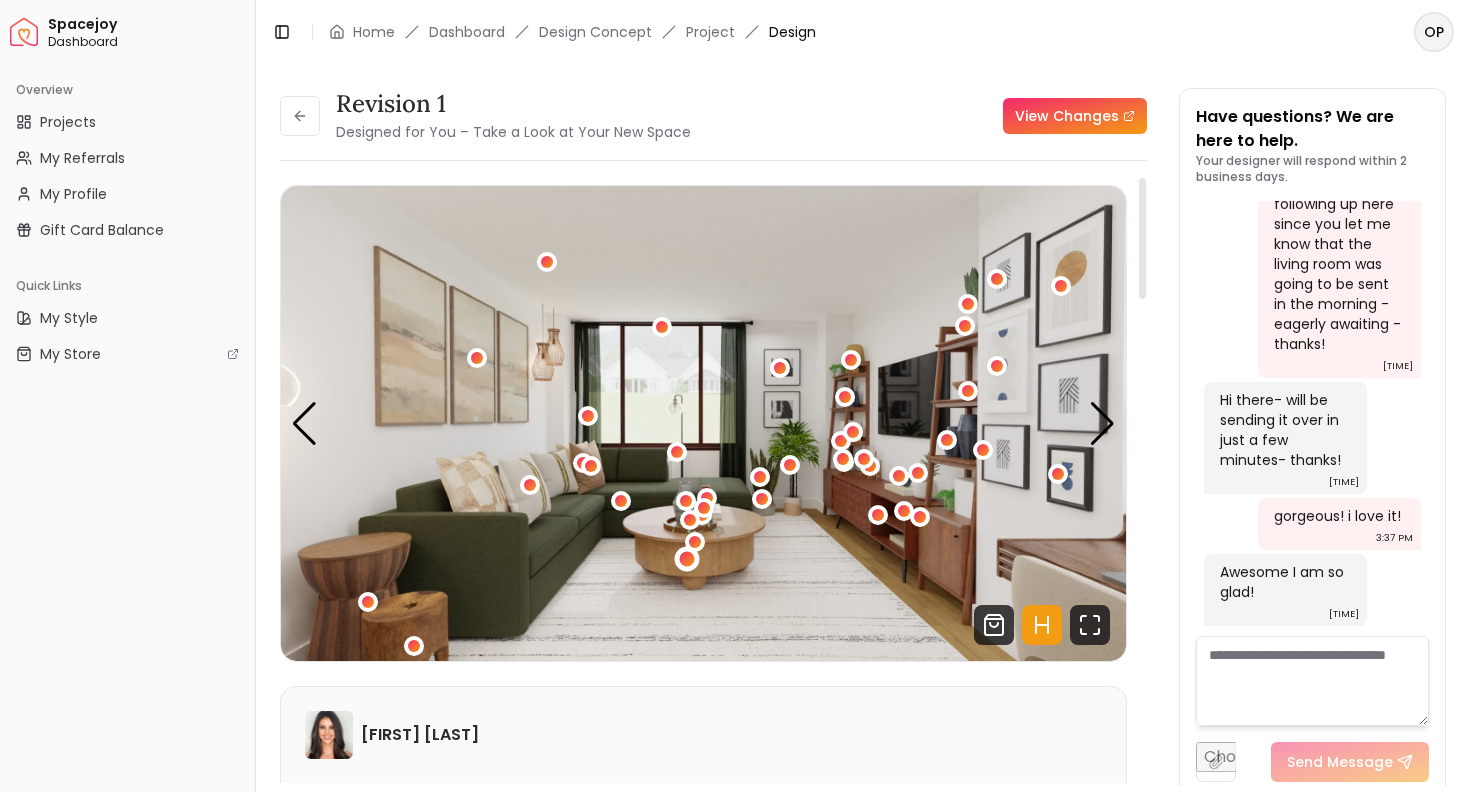 click at bounding box center [687, 559] 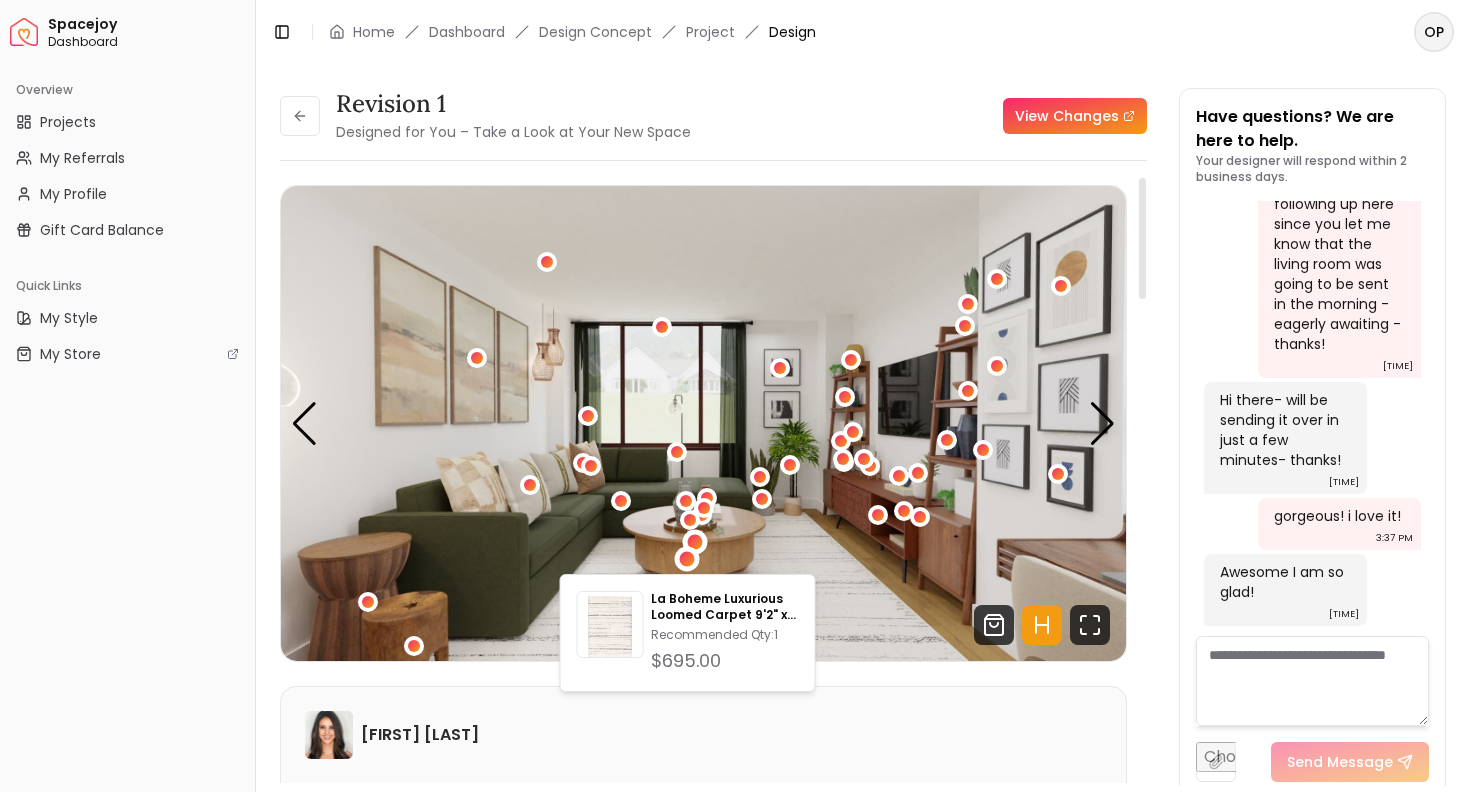 click at bounding box center [694, 541] 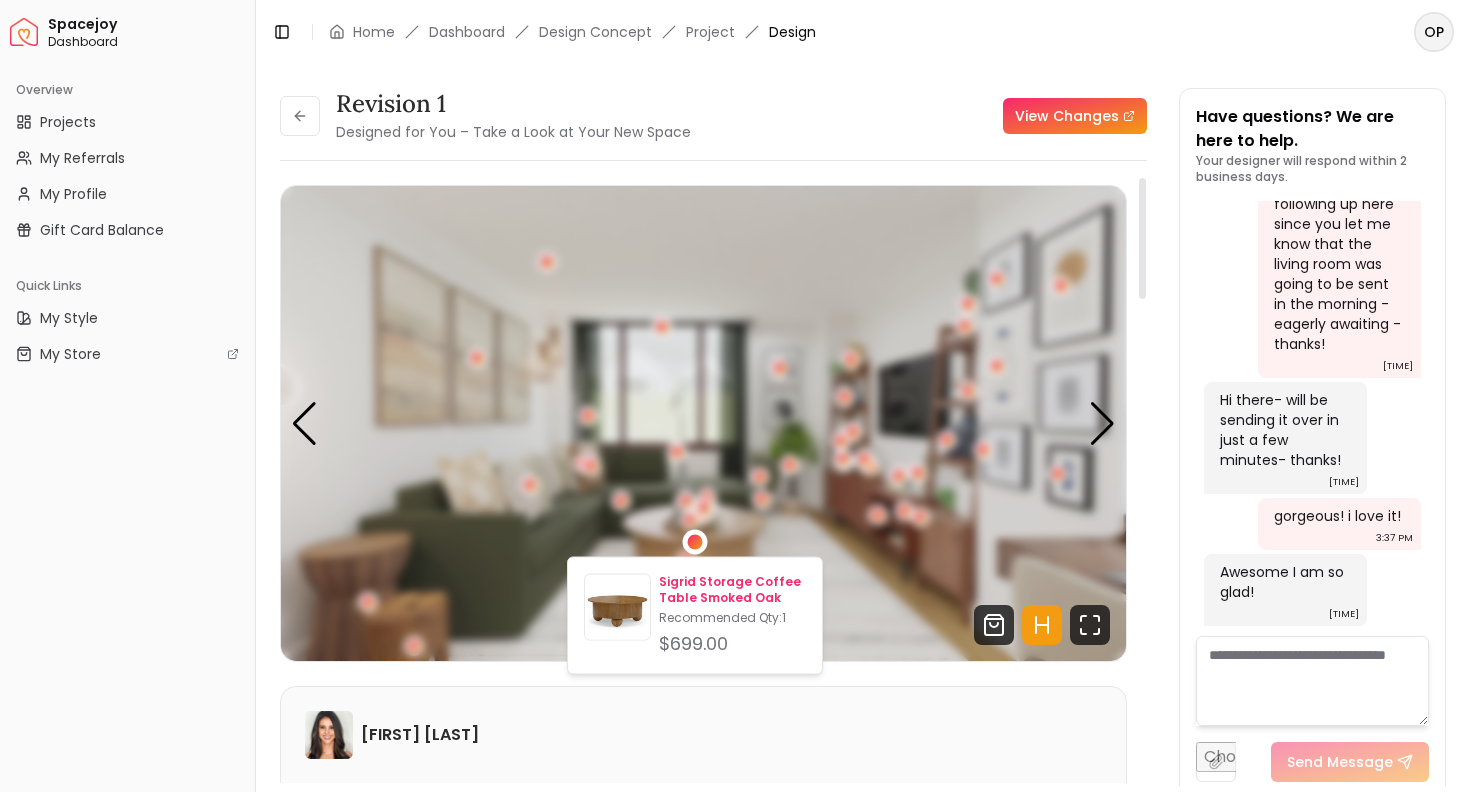 click on "Sigrid Storage Coffee Table Smoked Oak" at bounding box center [732, 590] 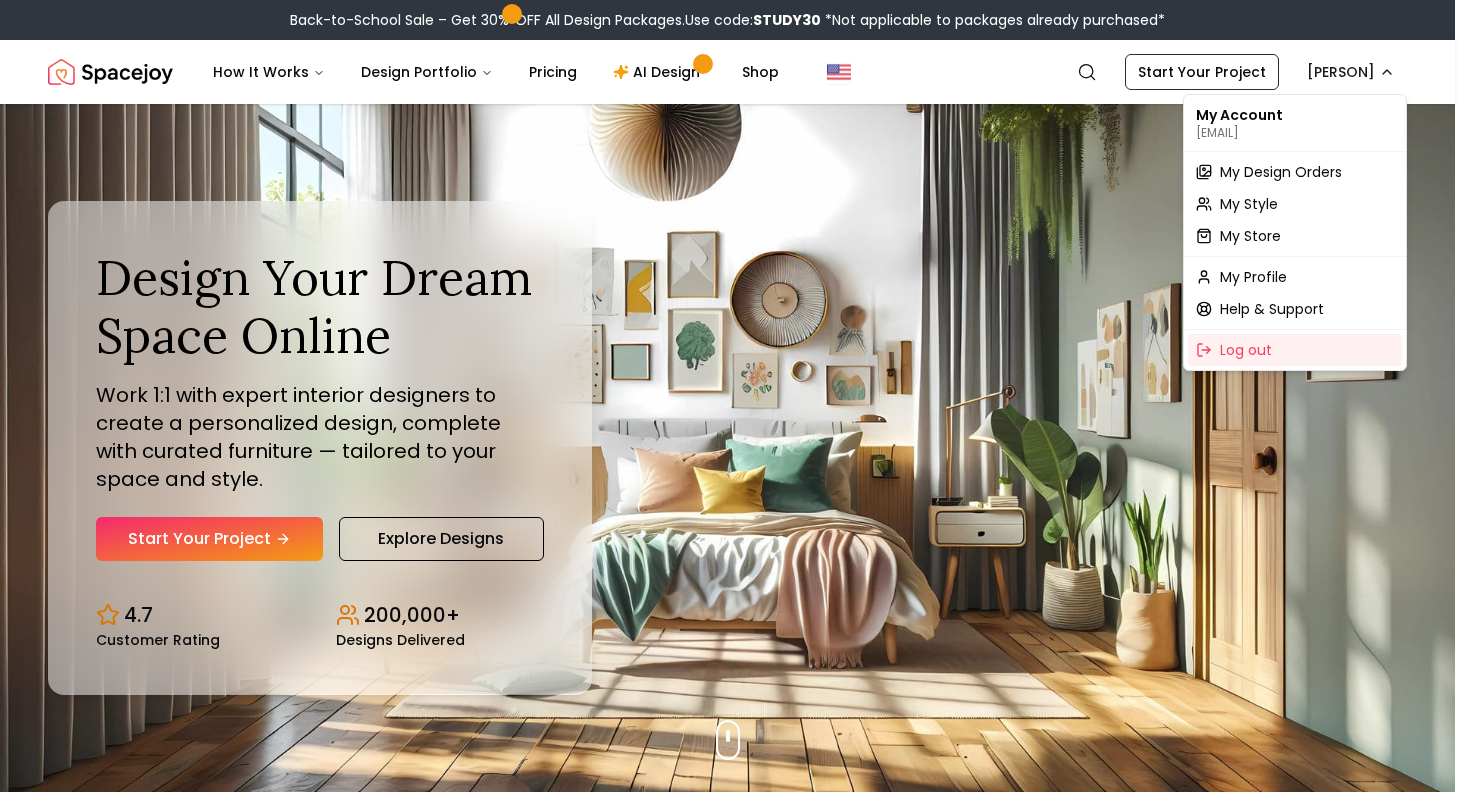 scroll, scrollTop: 0, scrollLeft: 0, axis: both 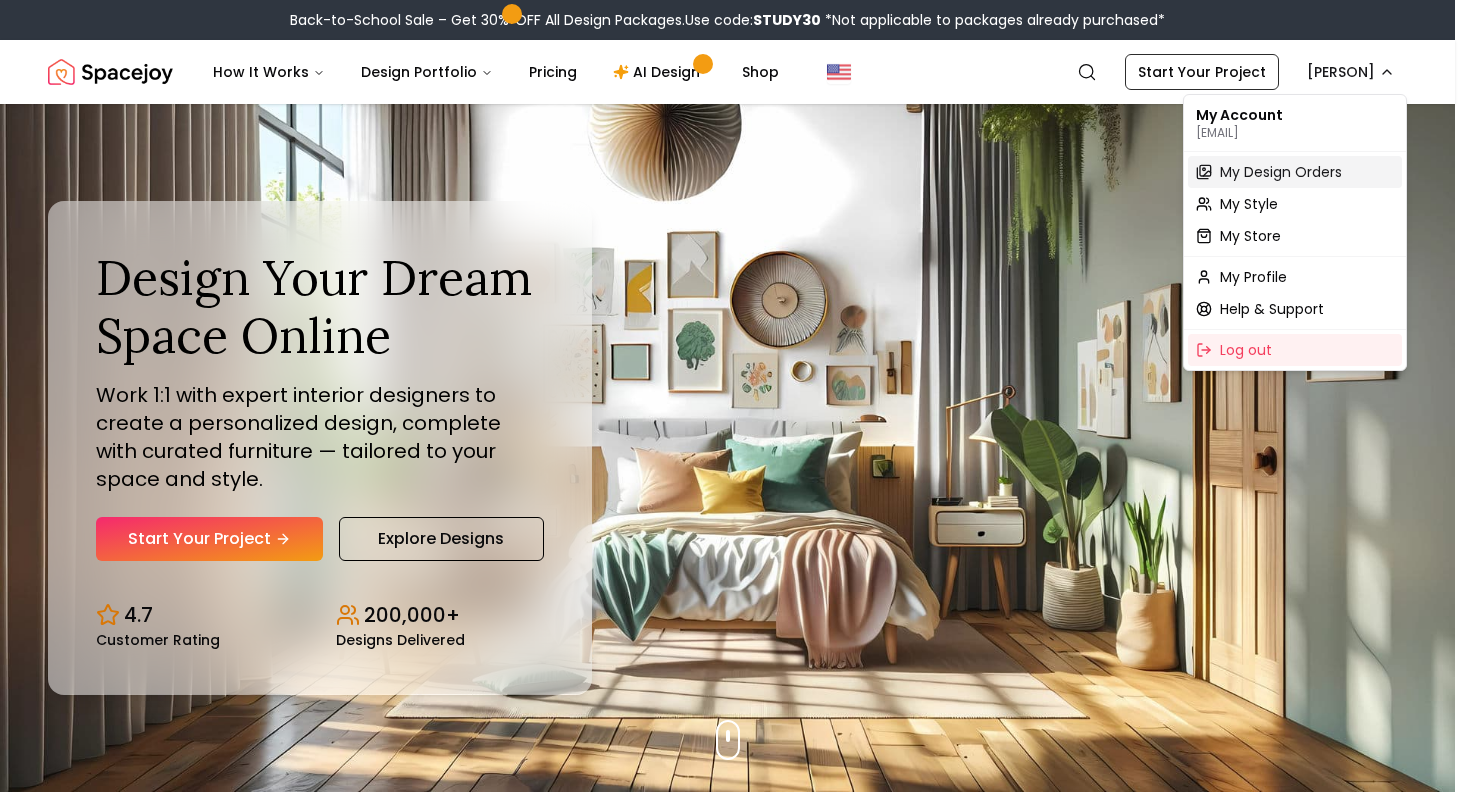 click on "My Design Orders" at bounding box center (1281, 172) 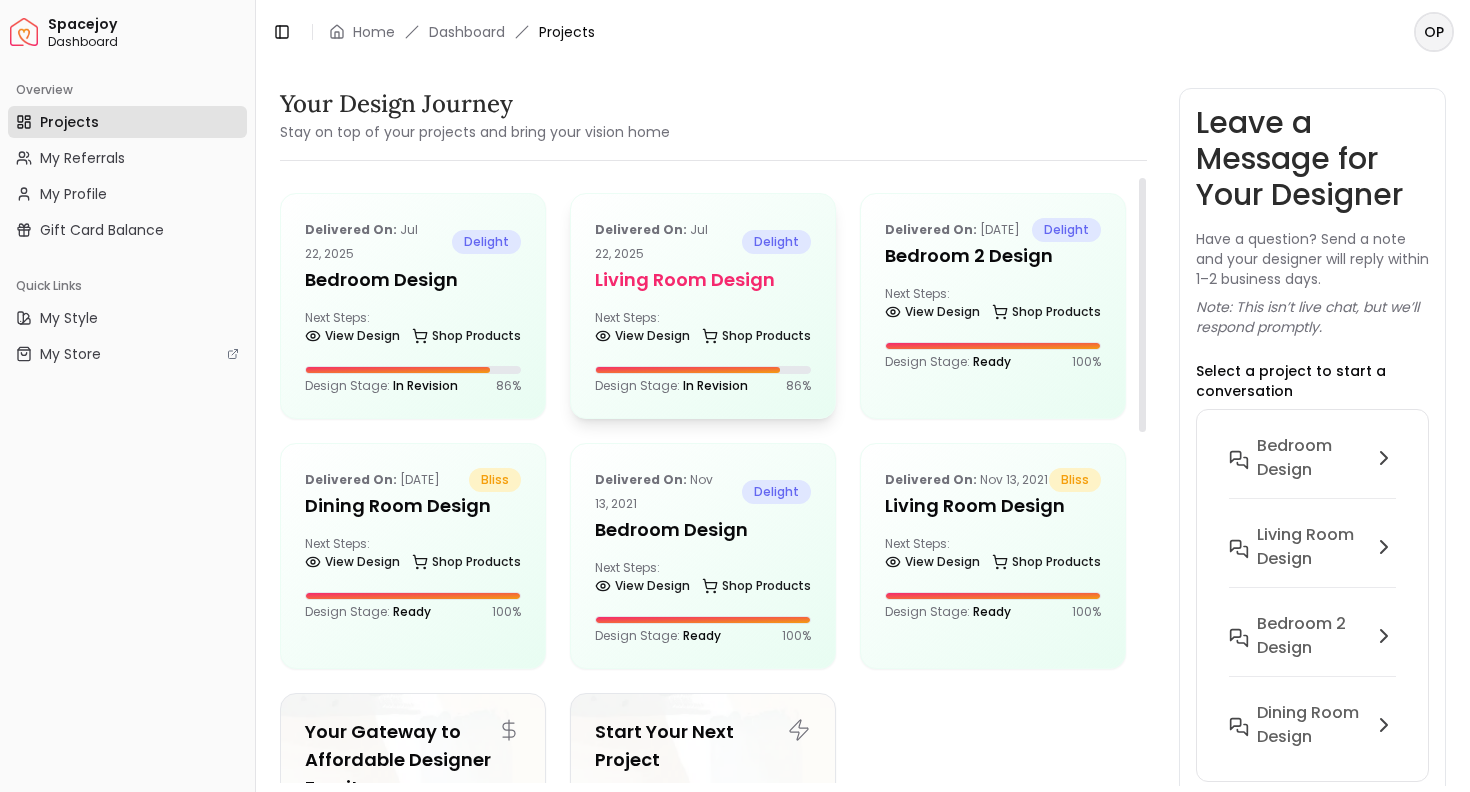 click on "Delivered on: [DATE] delight Living Room design Next Steps: View Design Shop Products Design Stage: In Revision 86 %" at bounding box center [703, 306] 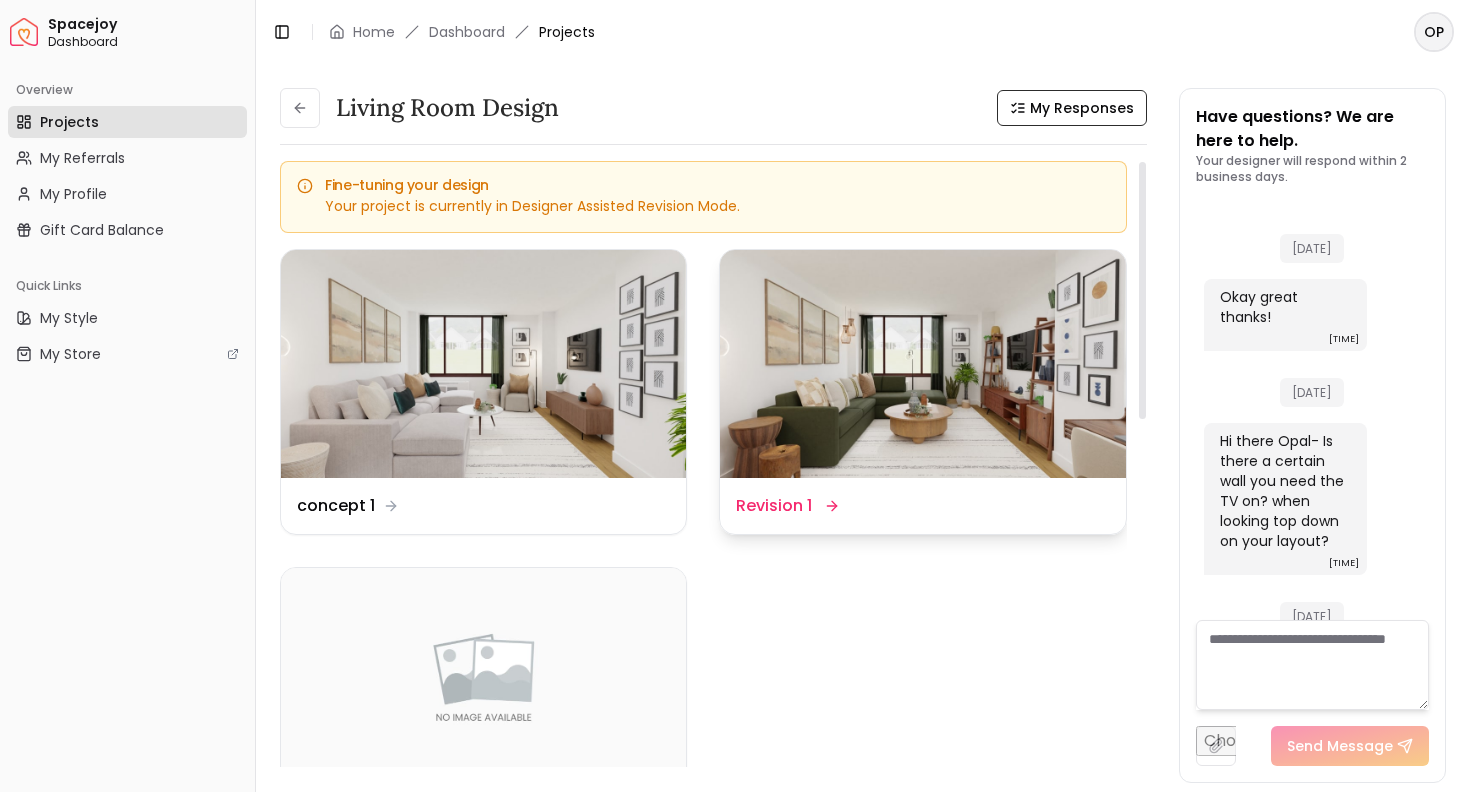 scroll, scrollTop: 4589, scrollLeft: 0, axis: vertical 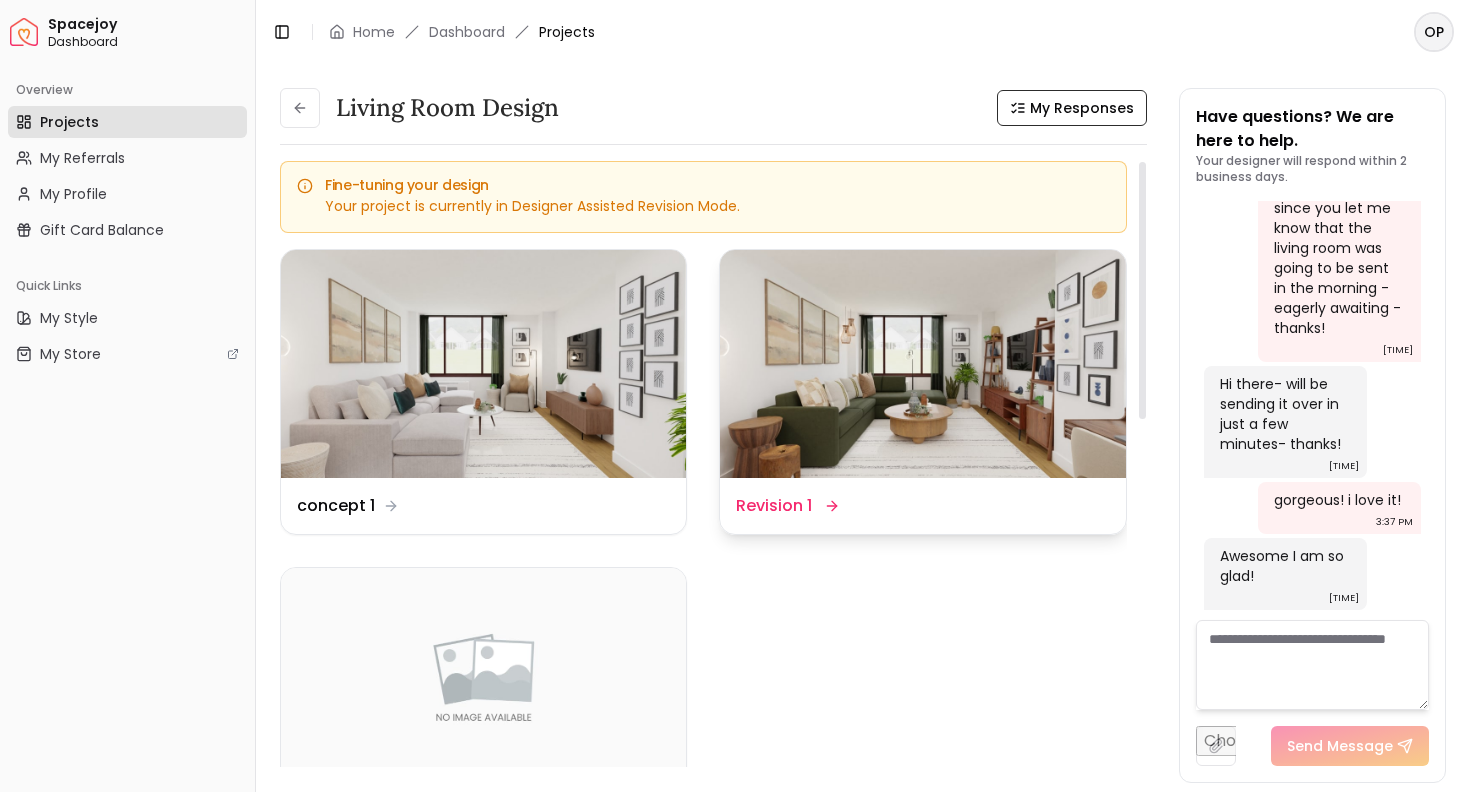 click at bounding box center [922, 364] 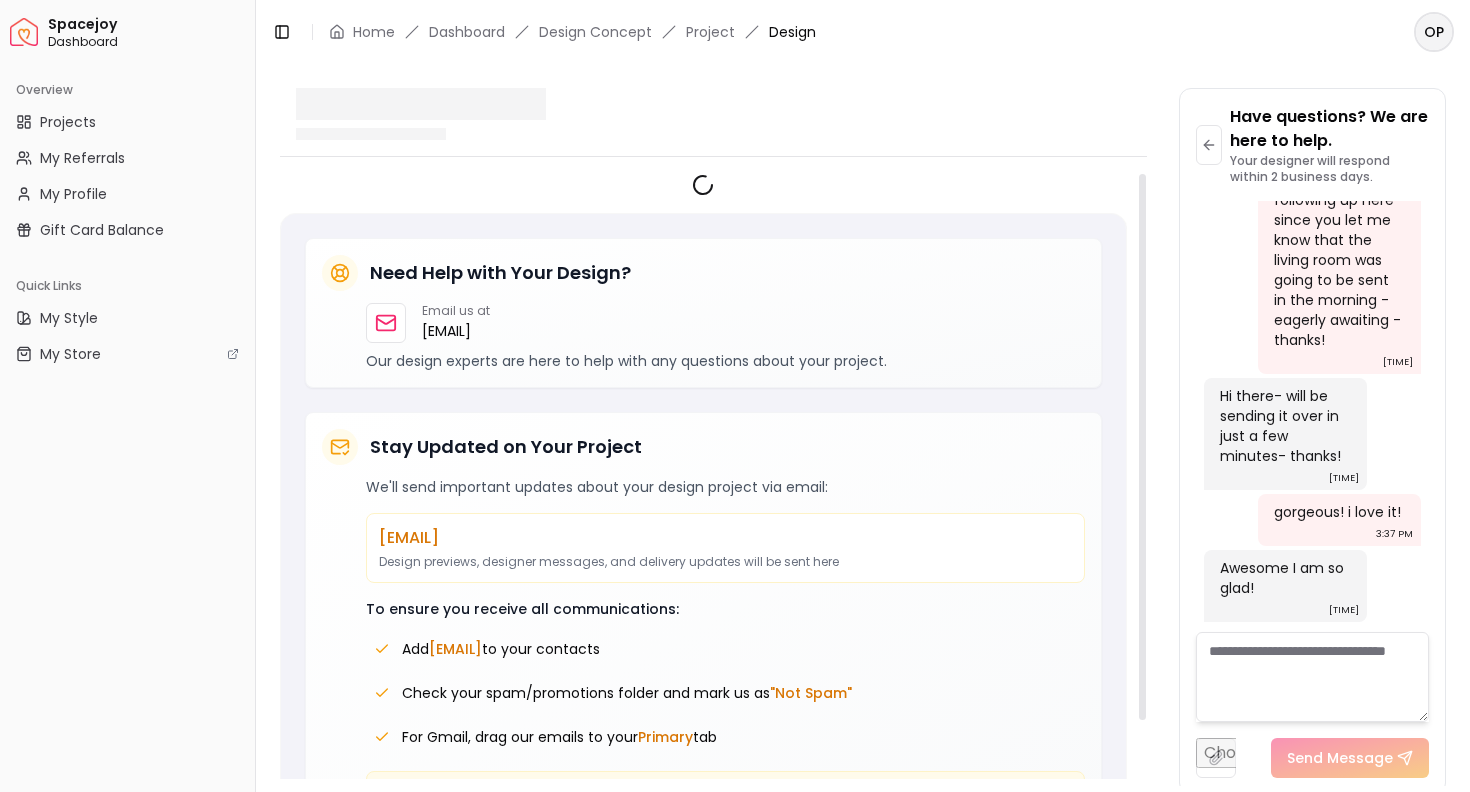 scroll, scrollTop: 4573, scrollLeft: 0, axis: vertical 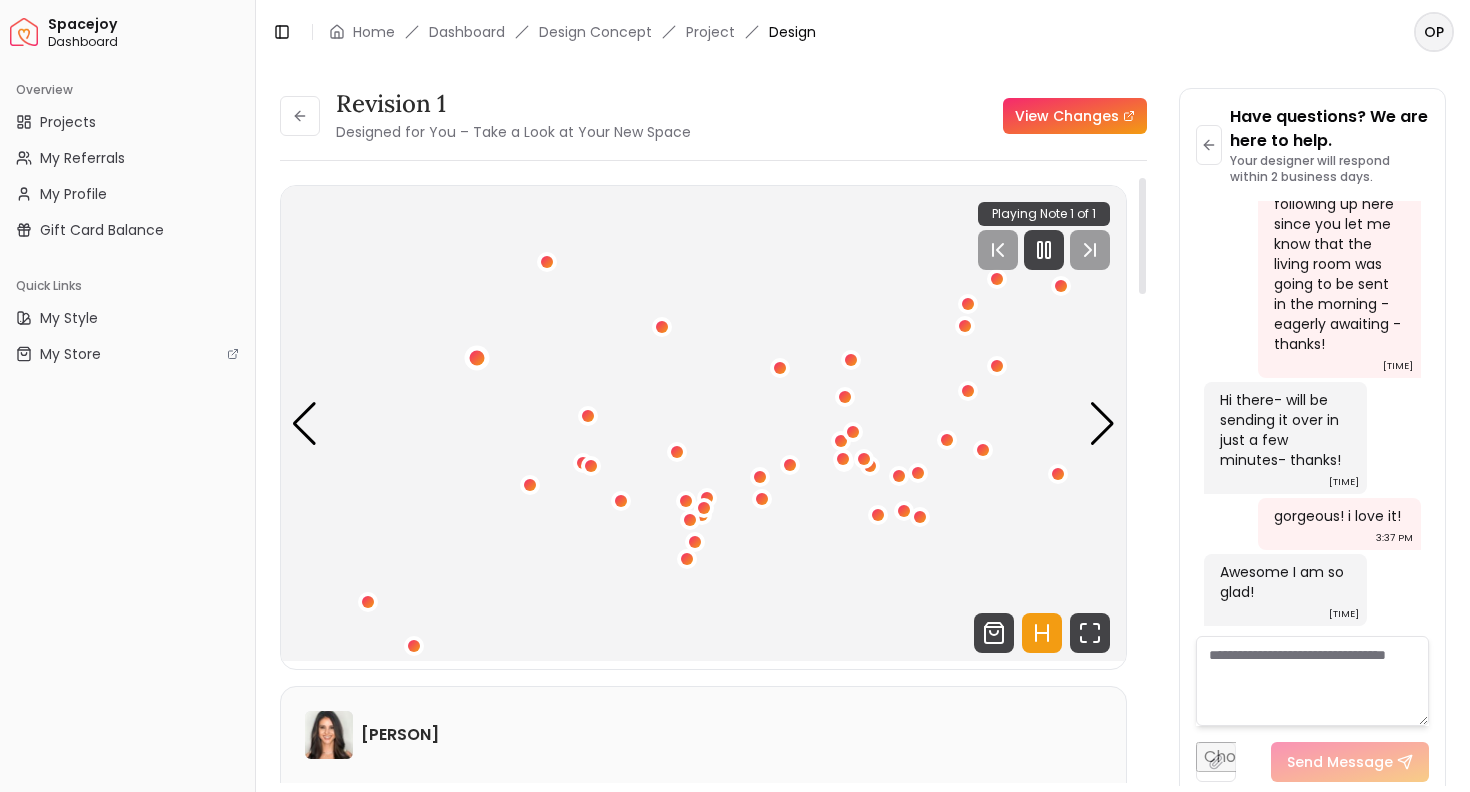 click at bounding box center (477, 357) 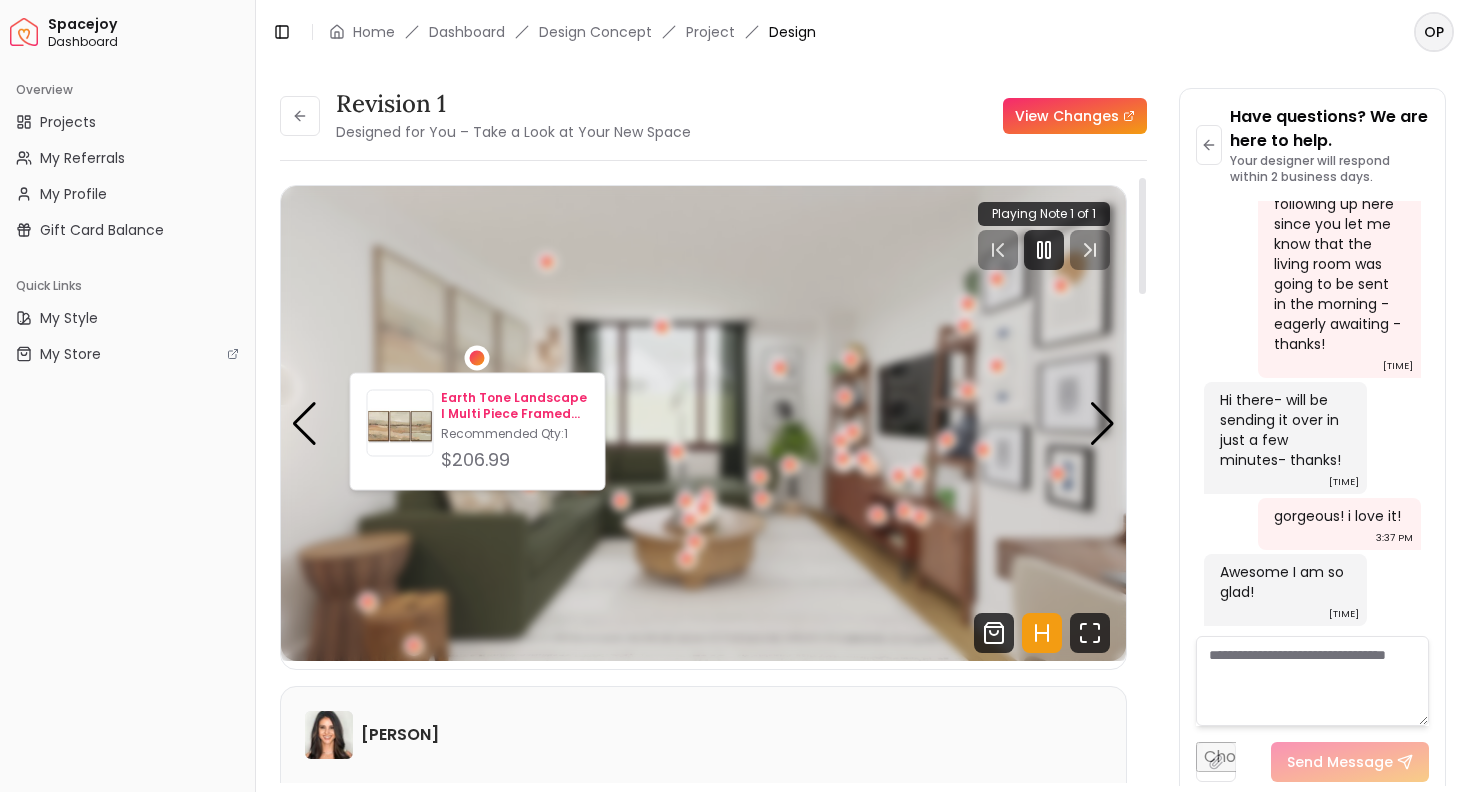 click on "Earth Tone Landscape I Multi Piece Framed Canvas" at bounding box center (514, 406) 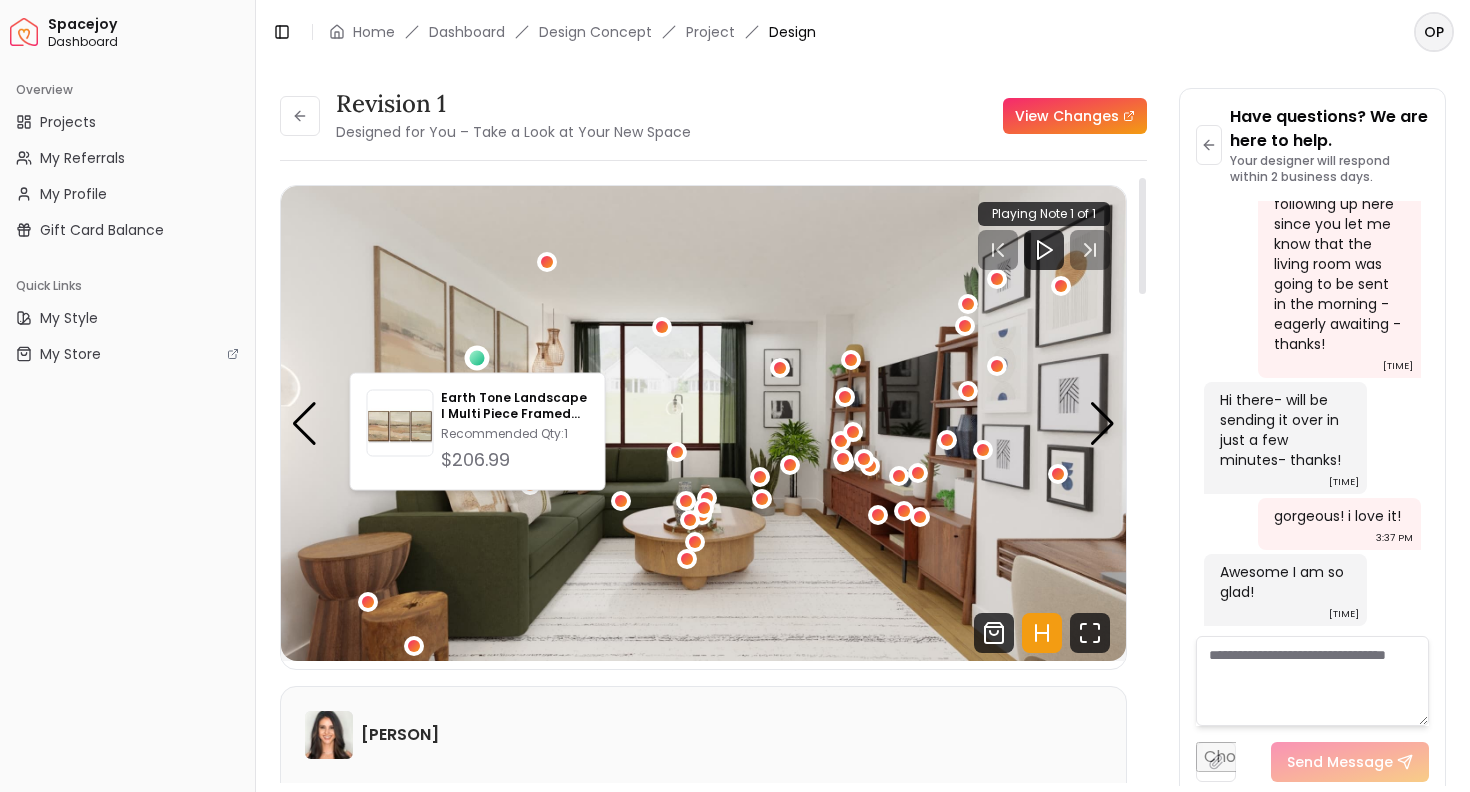 click on "Revision 1 Designed for You – Take a Look at Your New Space View Changes" at bounding box center [713, 116] 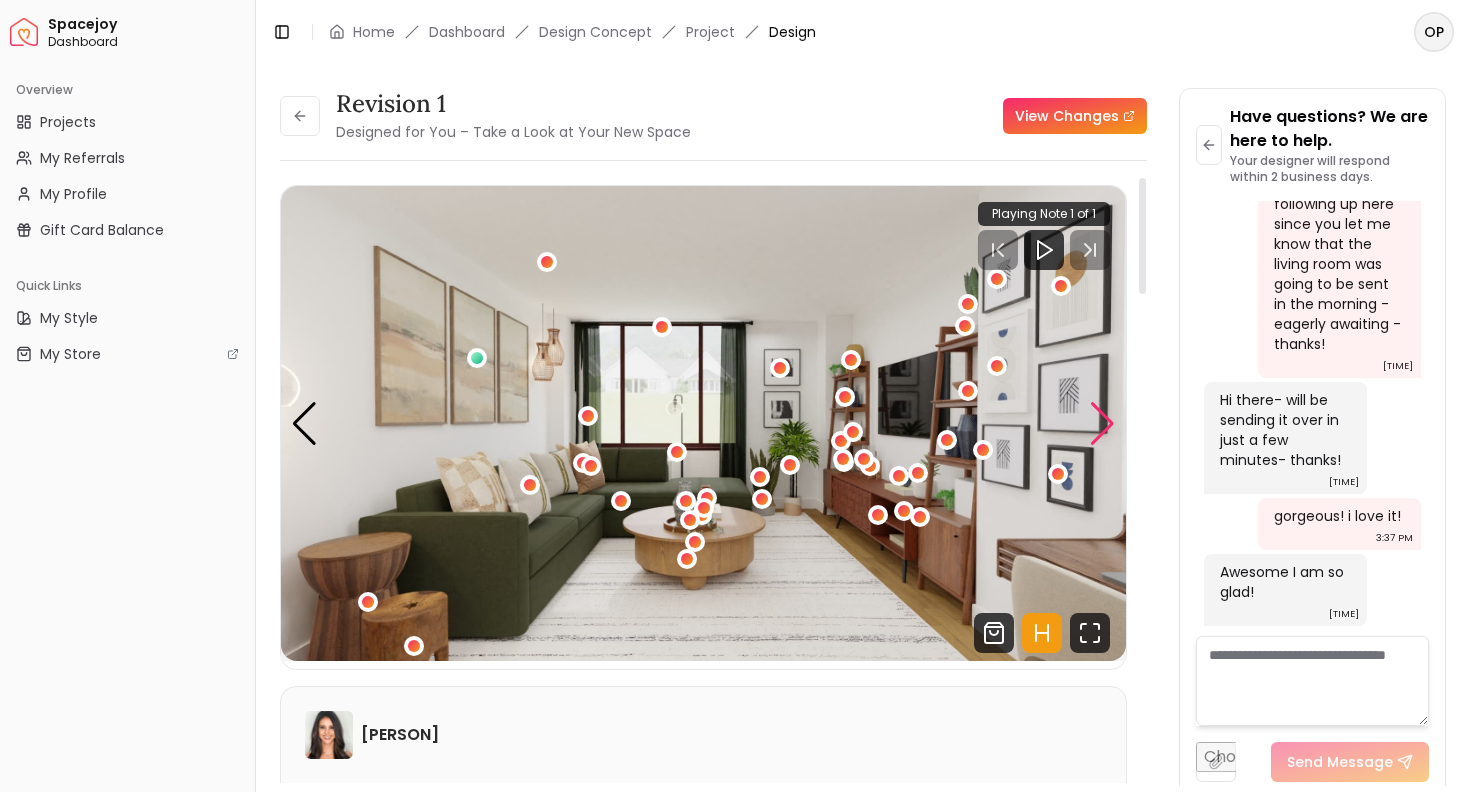 click at bounding box center (1102, 424) 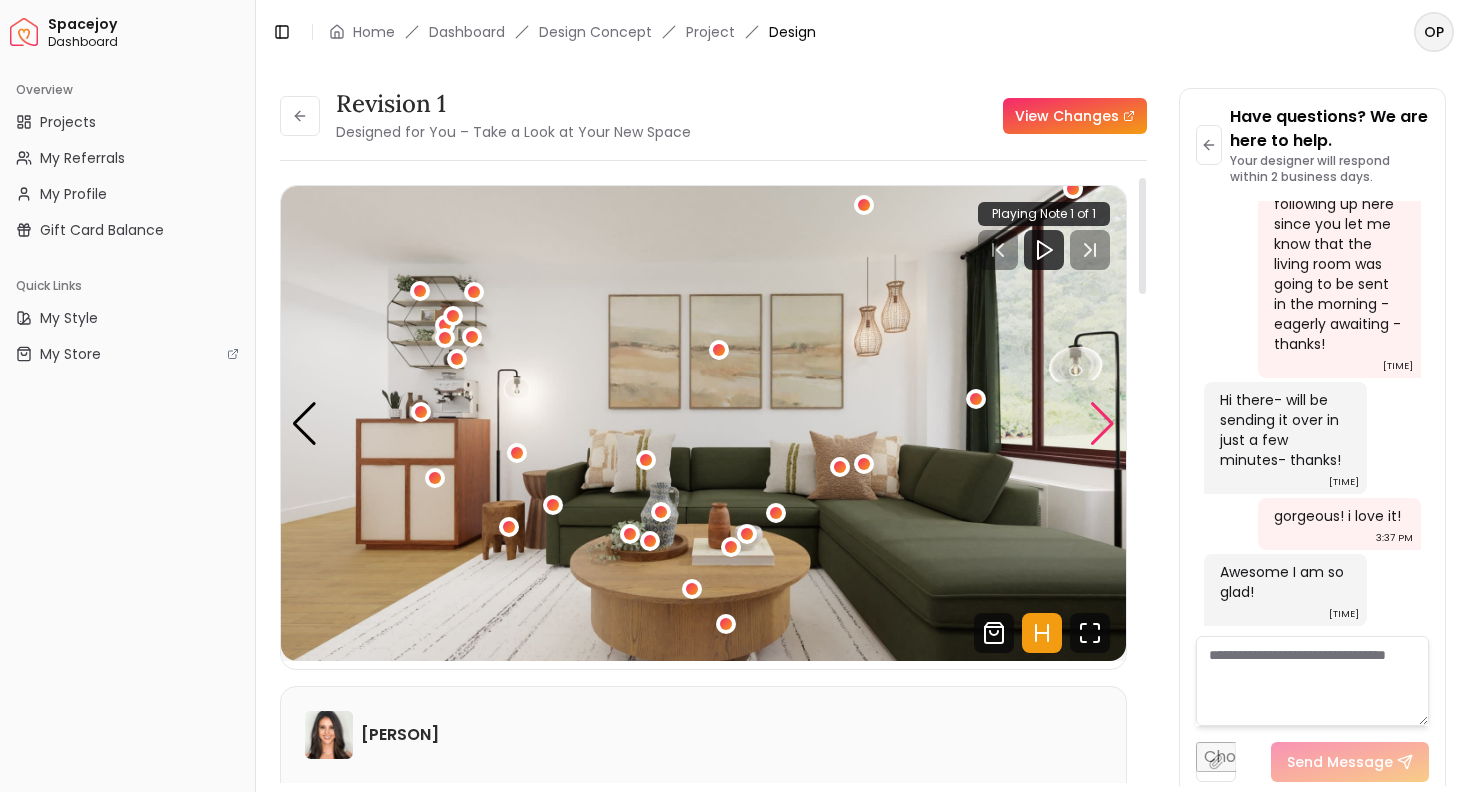 click at bounding box center [1102, 424] 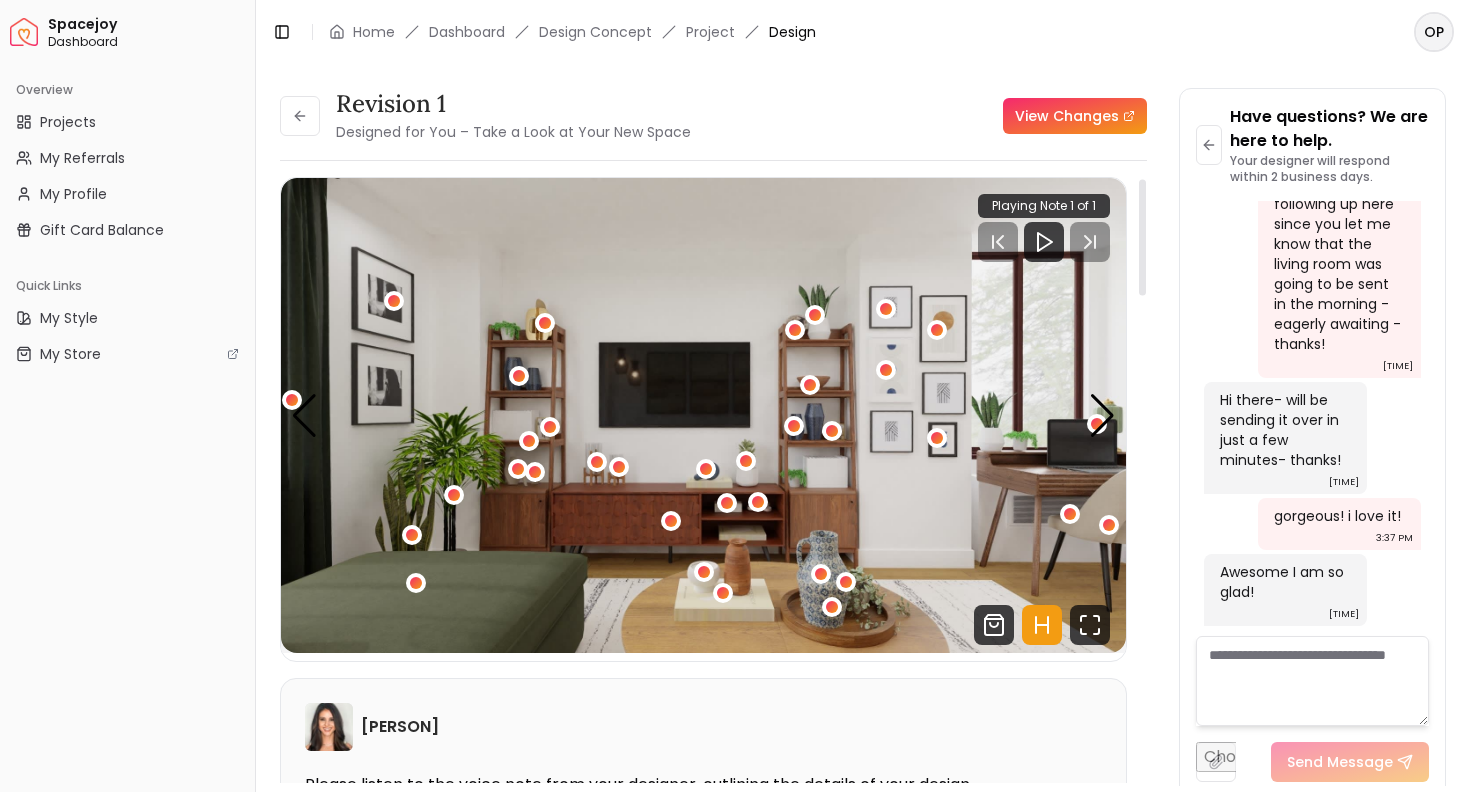 scroll, scrollTop: 10, scrollLeft: 0, axis: vertical 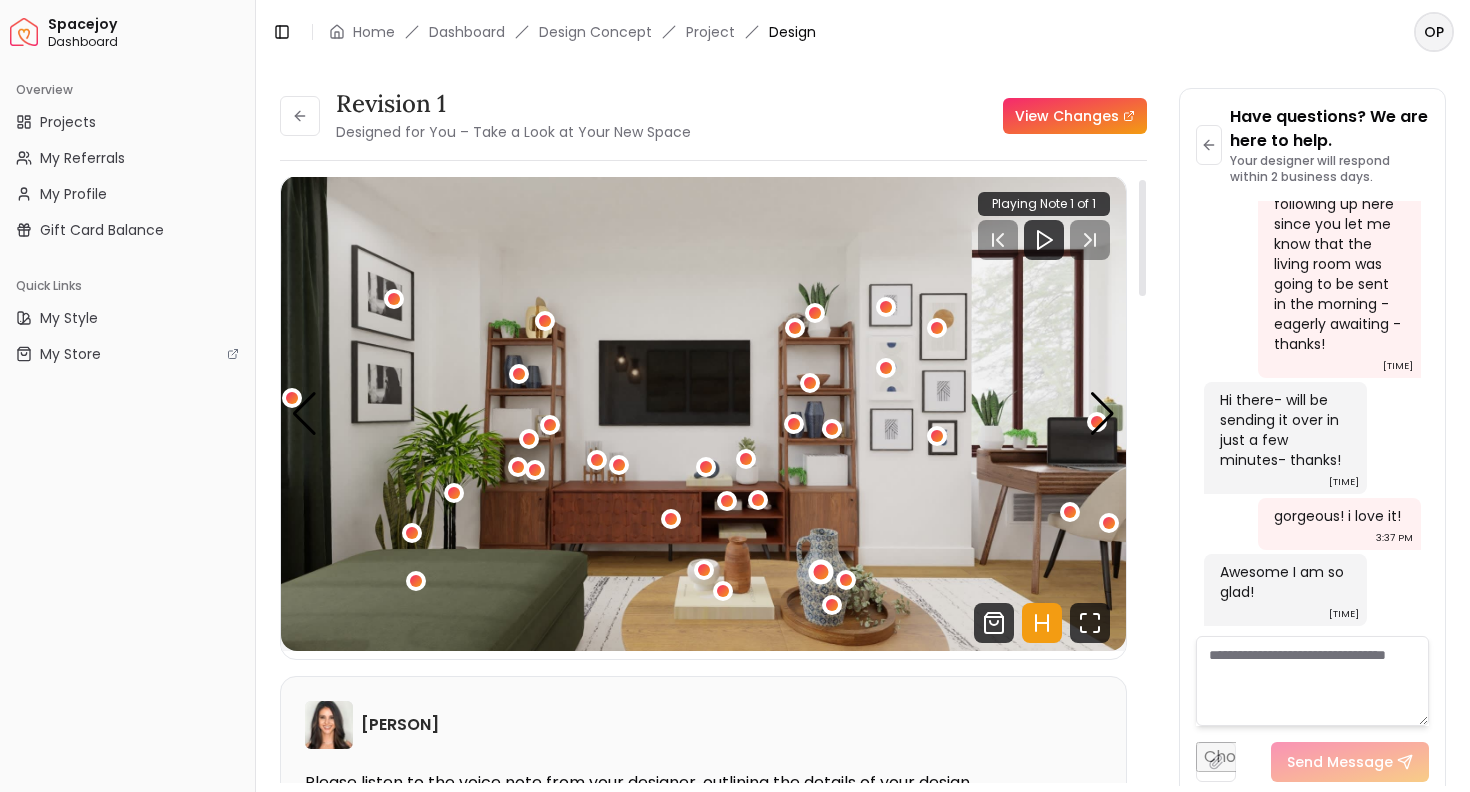 click at bounding box center [821, 571] 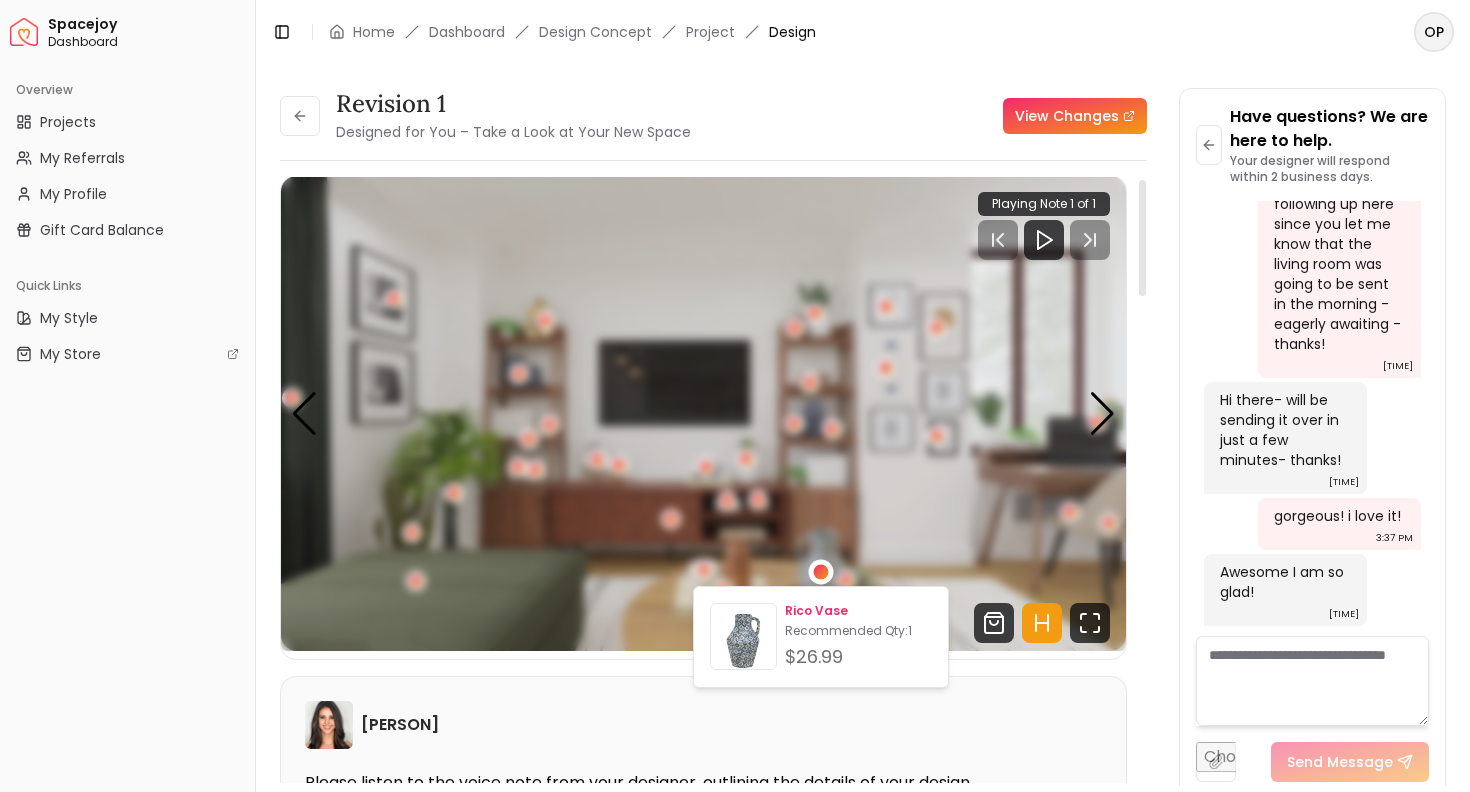 click on "Rico Vase" at bounding box center [858, 611] 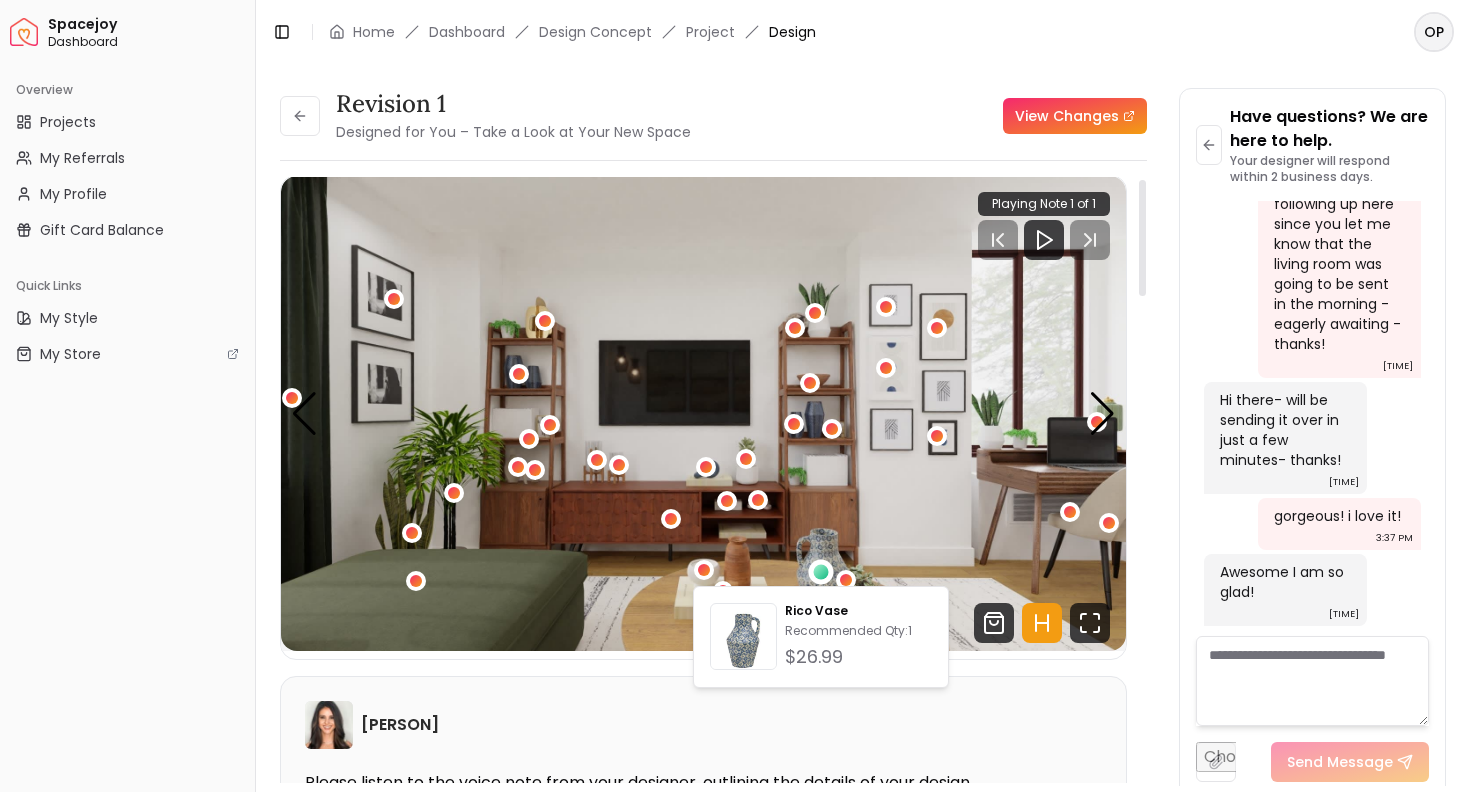 click at bounding box center [703, 413] 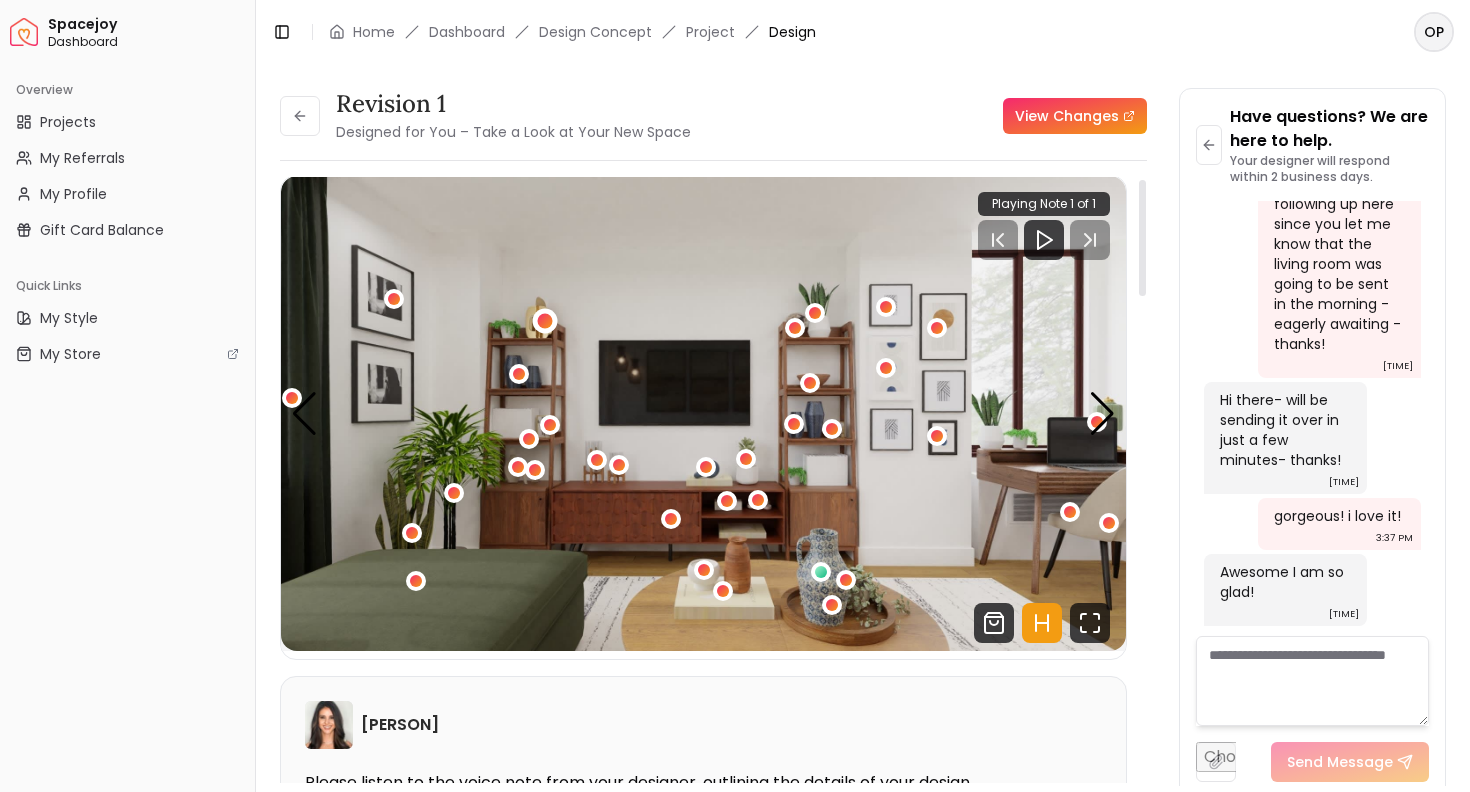 click at bounding box center (545, 321) 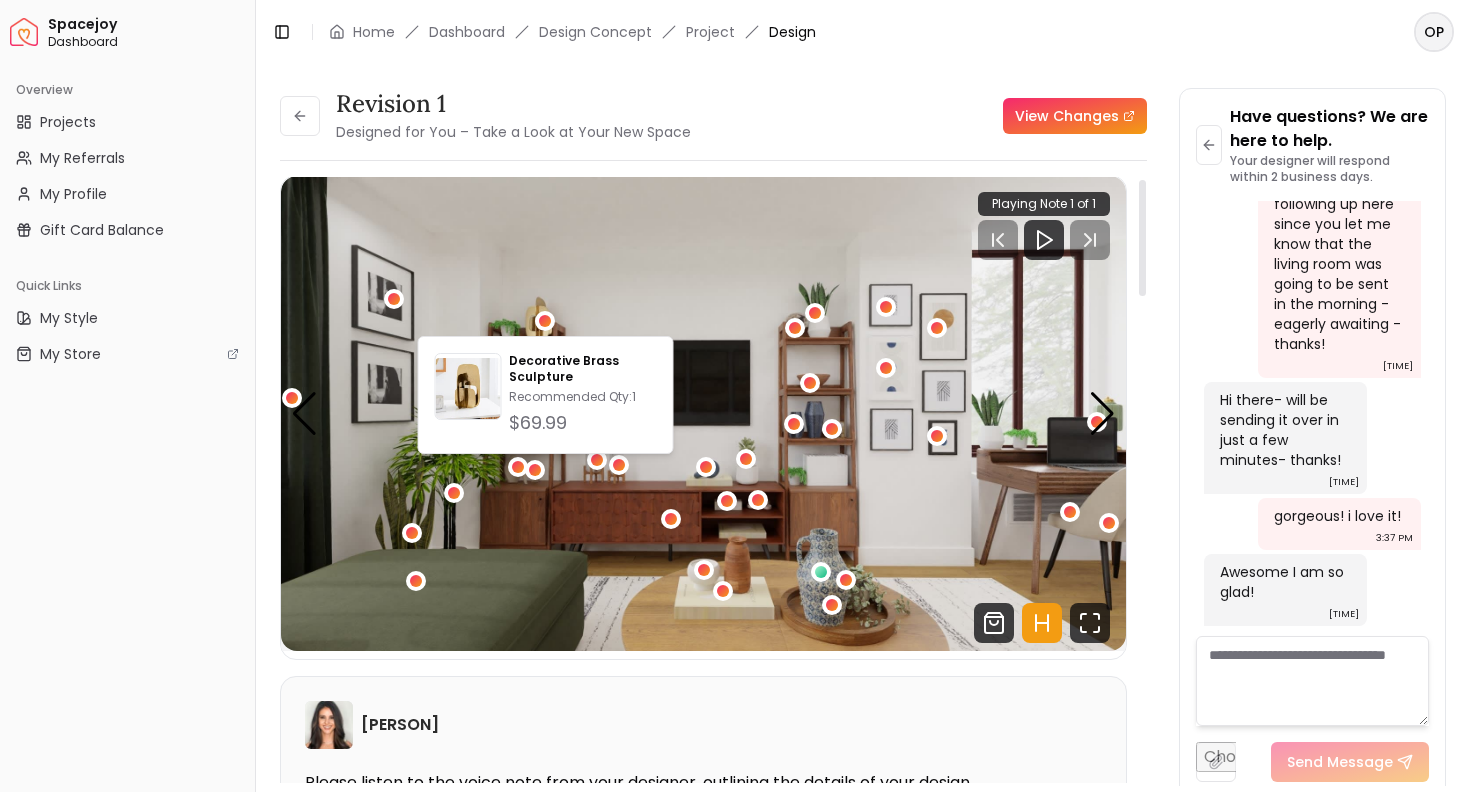 click at bounding box center [703, 413] 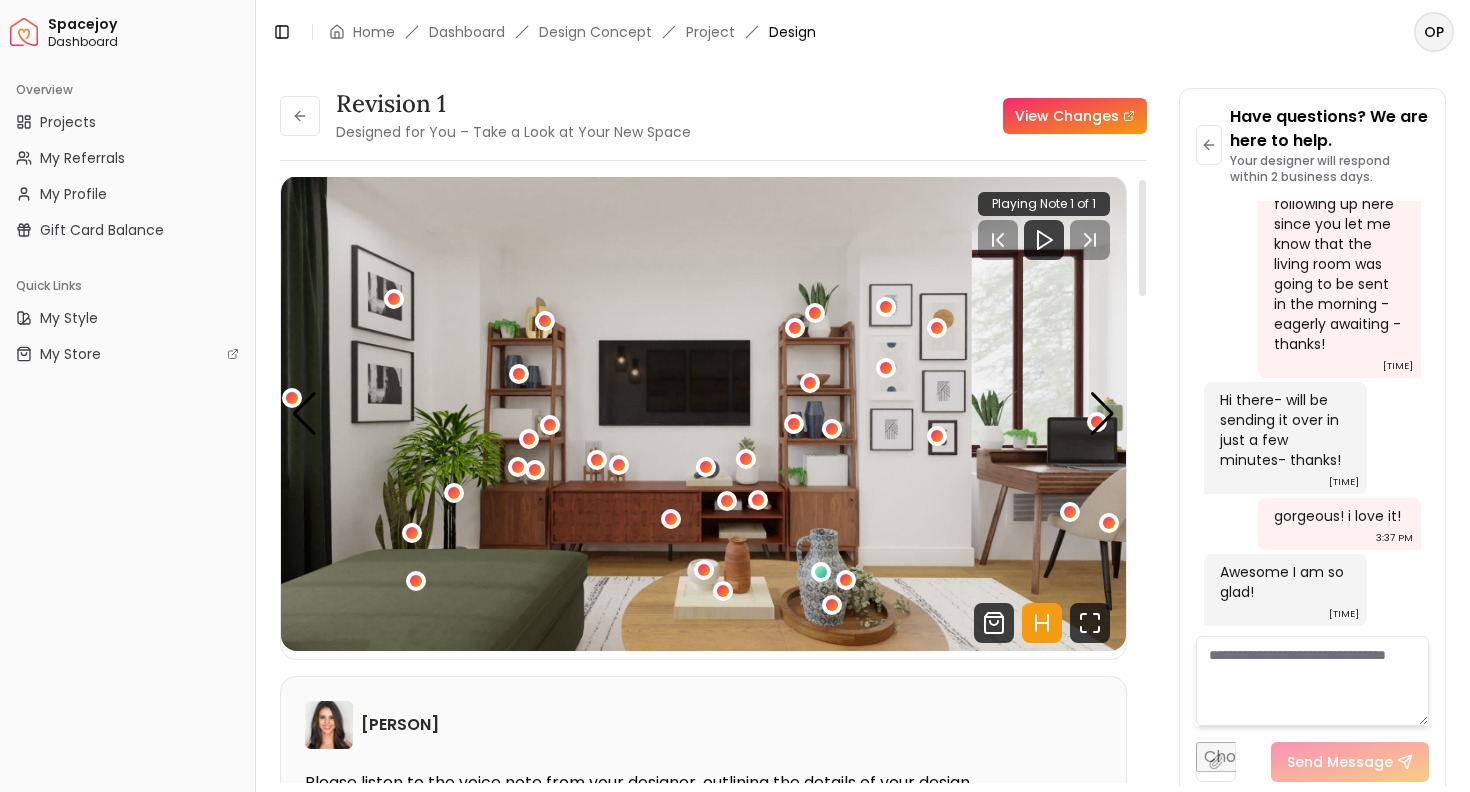 click at bounding box center (529, 440) 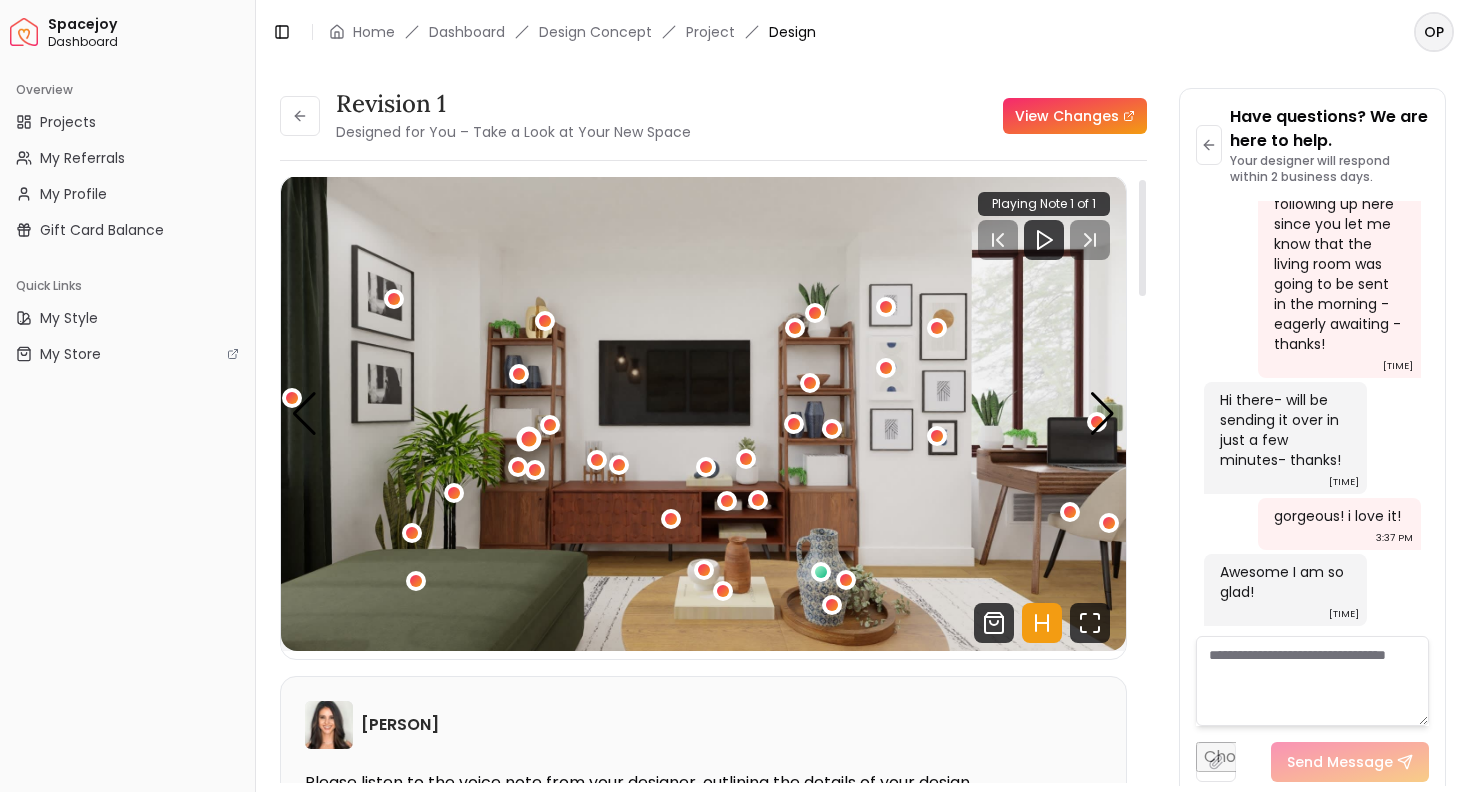 click at bounding box center [528, 439] 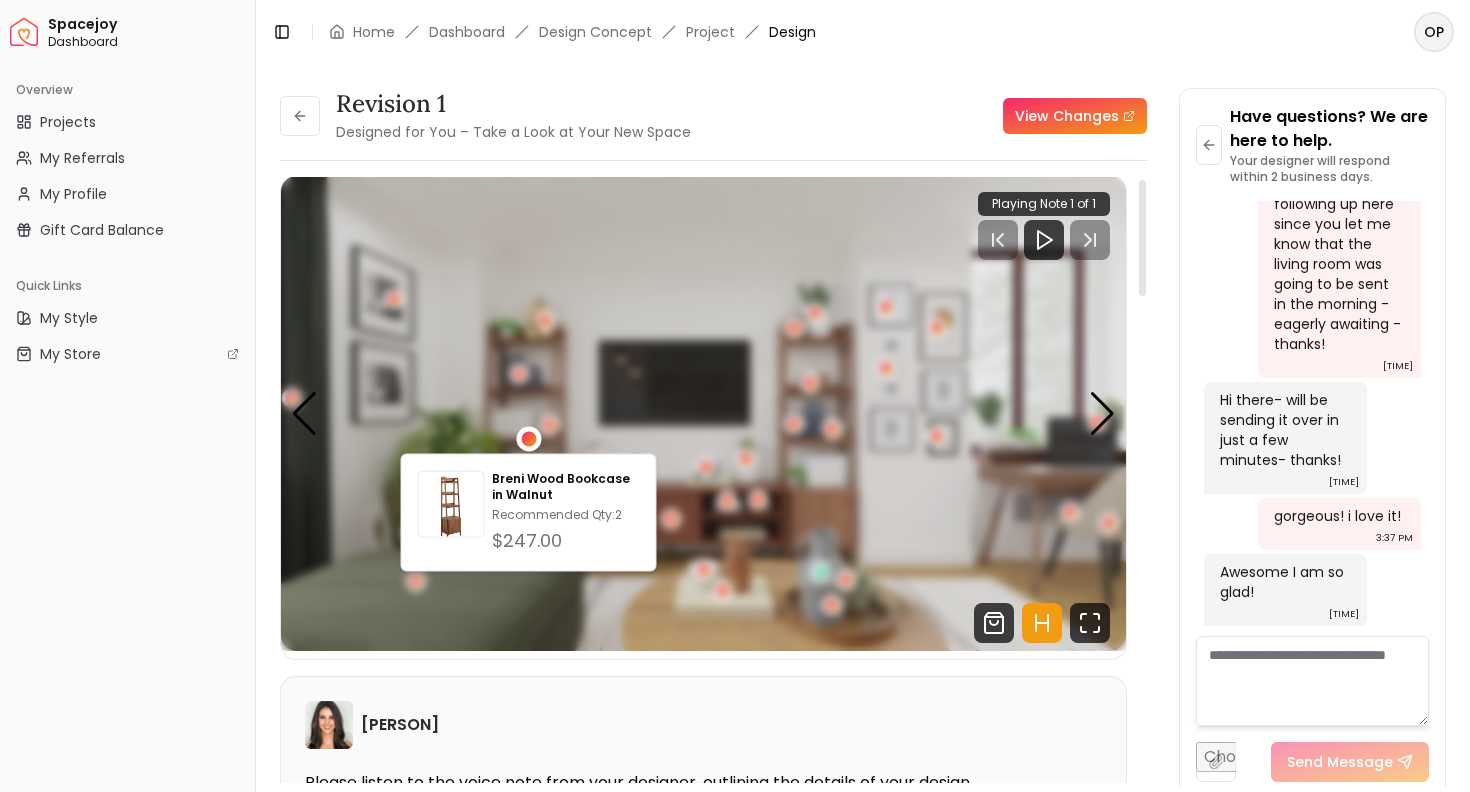 click at bounding box center (528, 439) 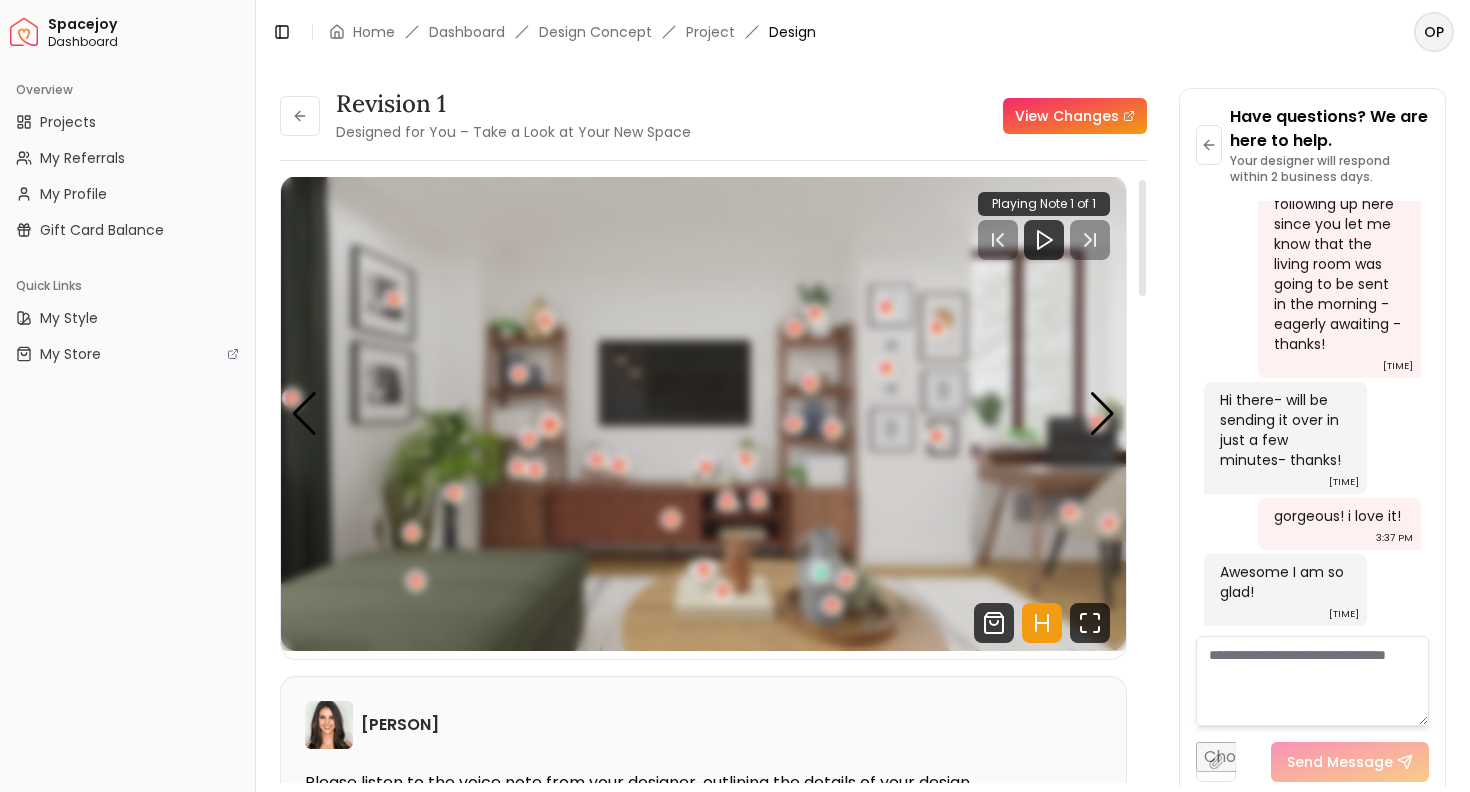 click at bounding box center (549, 425) 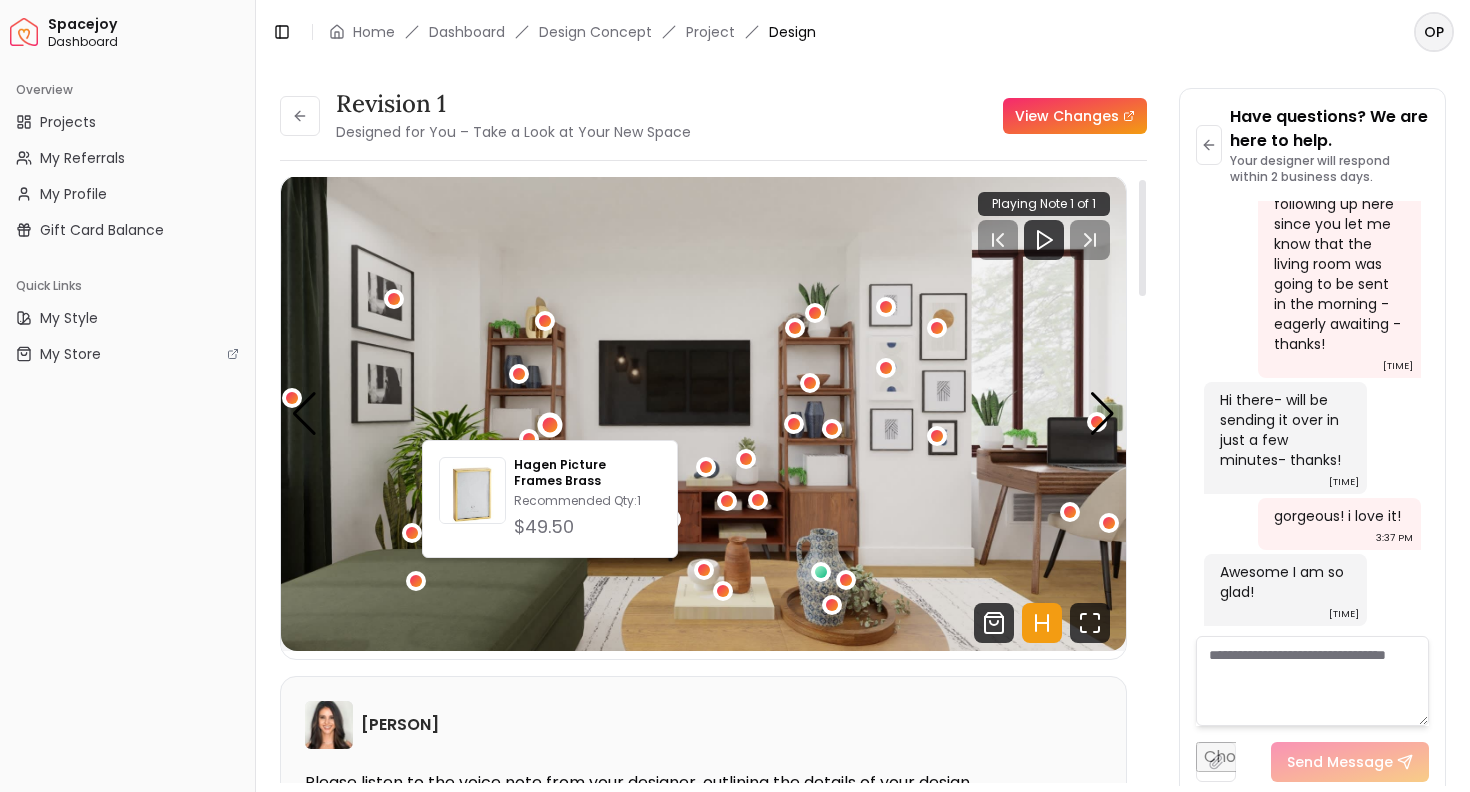 click at bounding box center [703, 413] 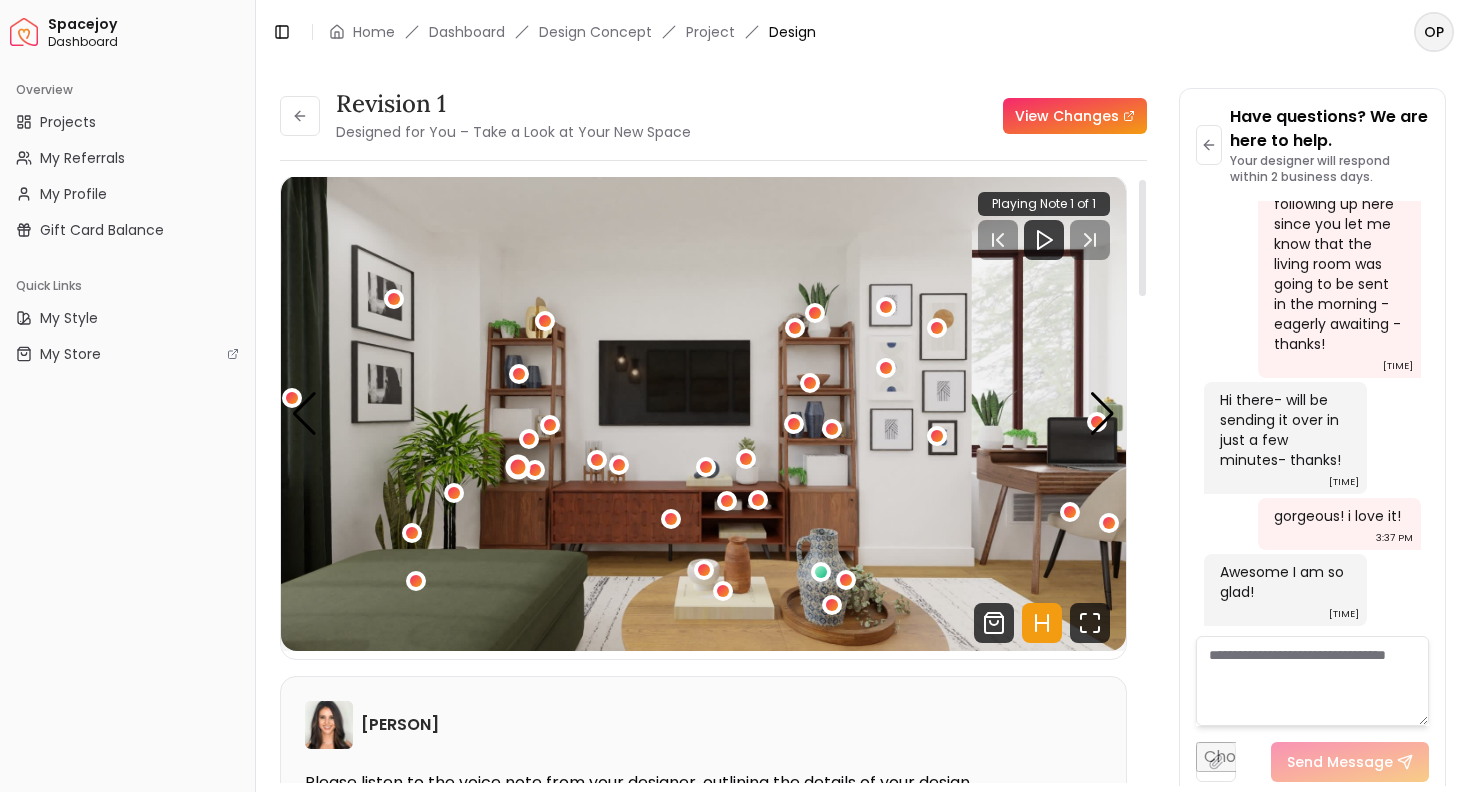 click at bounding box center (517, 466) 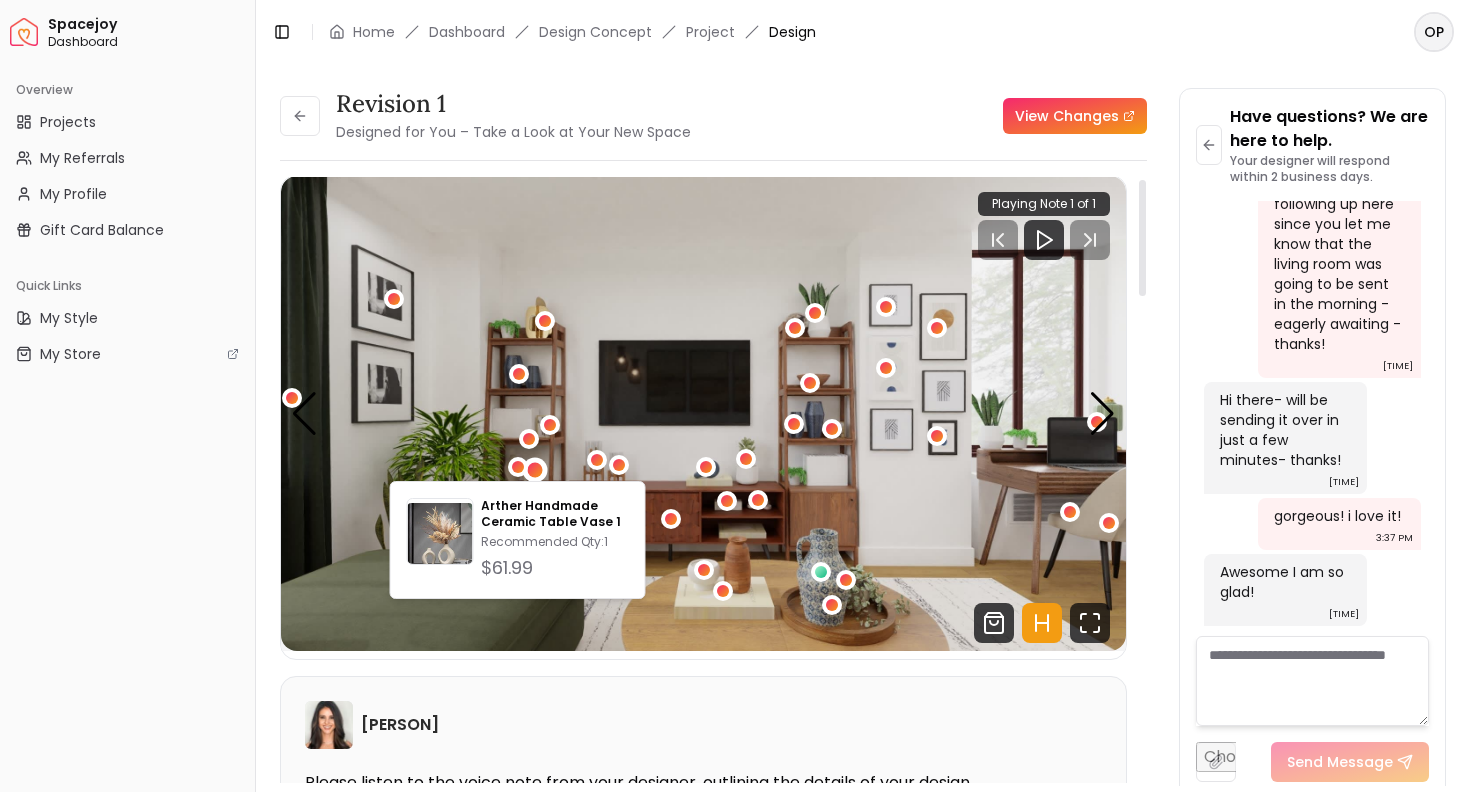 click at bounding box center [535, 469] 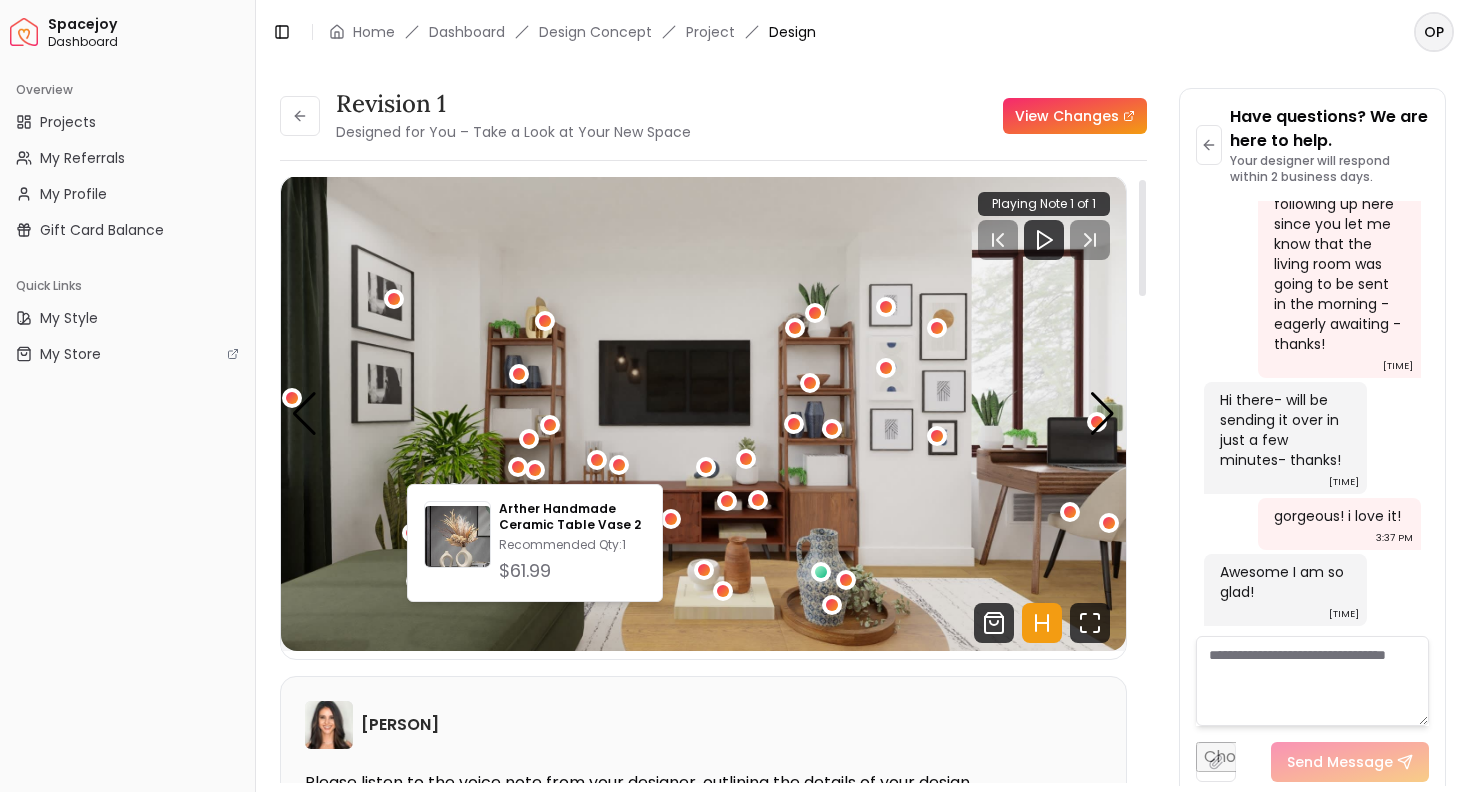 click at bounding box center [703, 413] 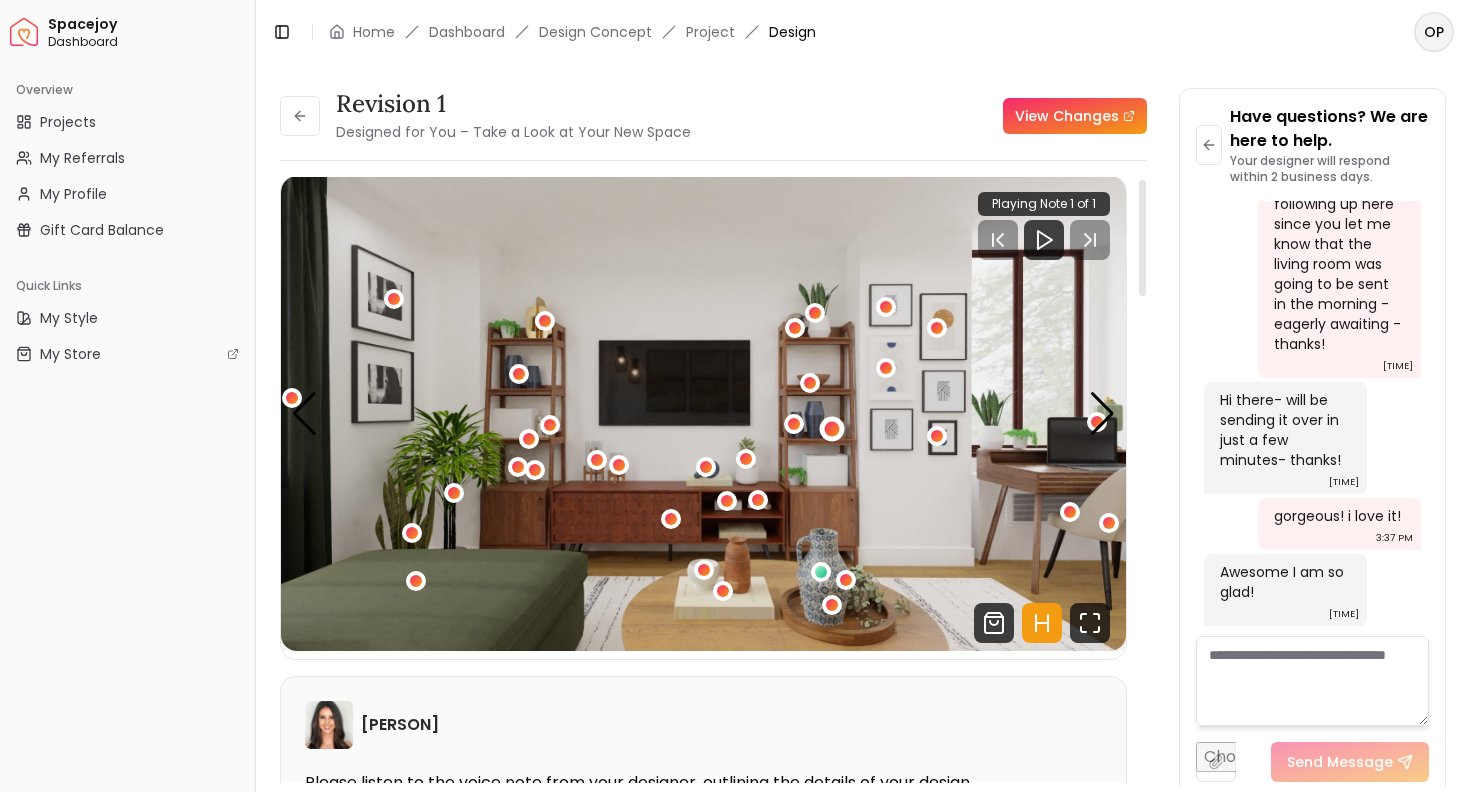 click at bounding box center (832, 428) 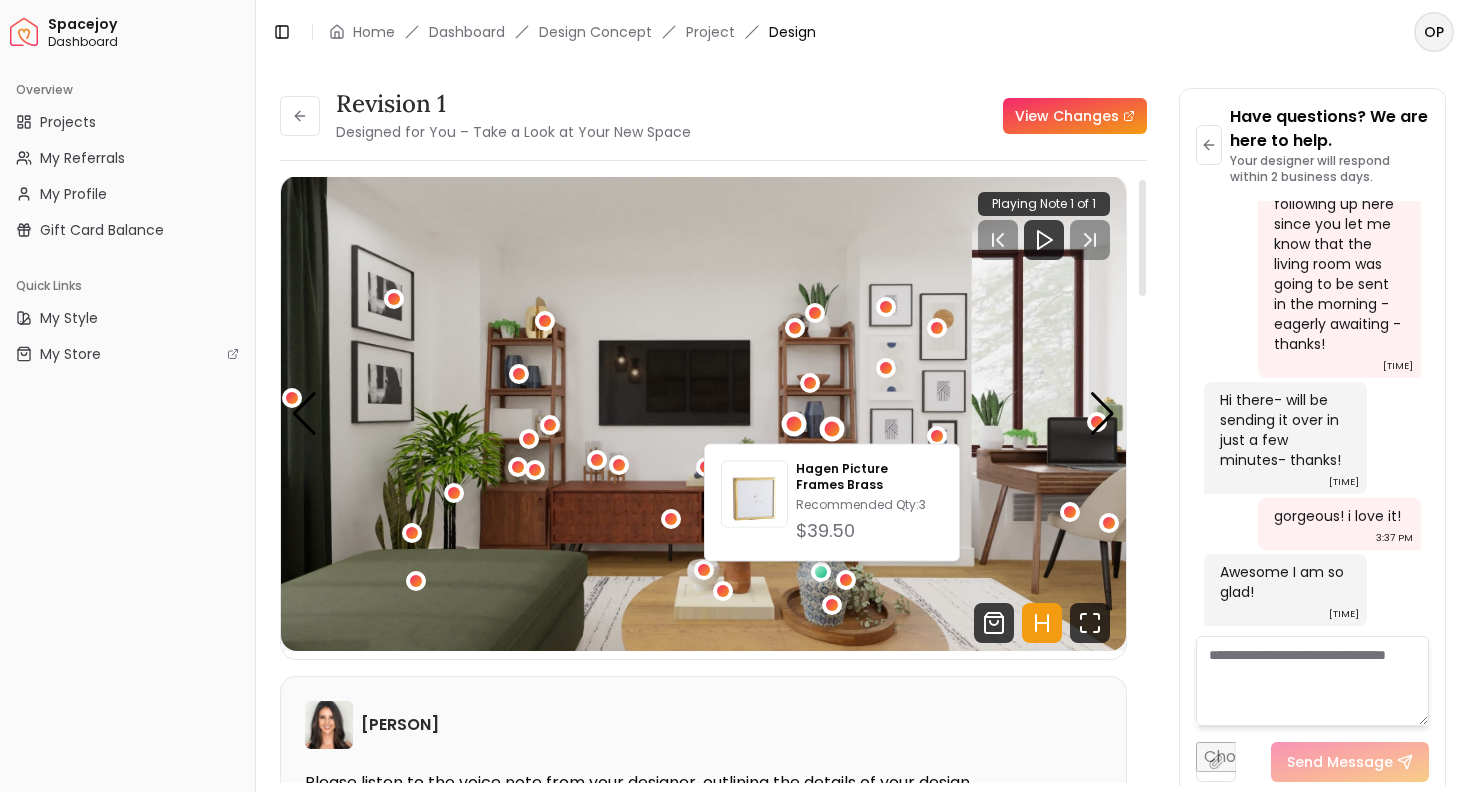 click at bounding box center [793, 423] 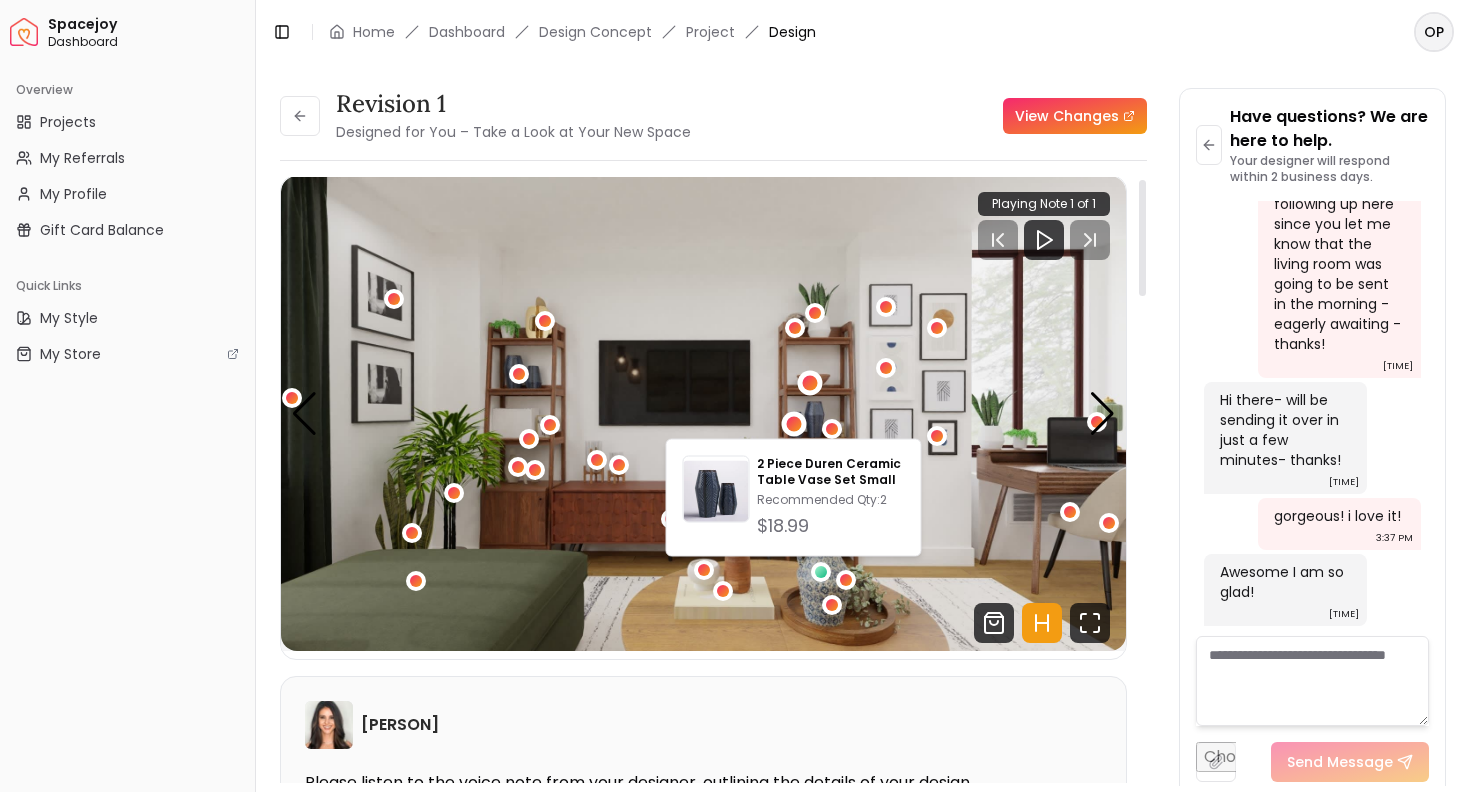 click at bounding box center [810, 382] 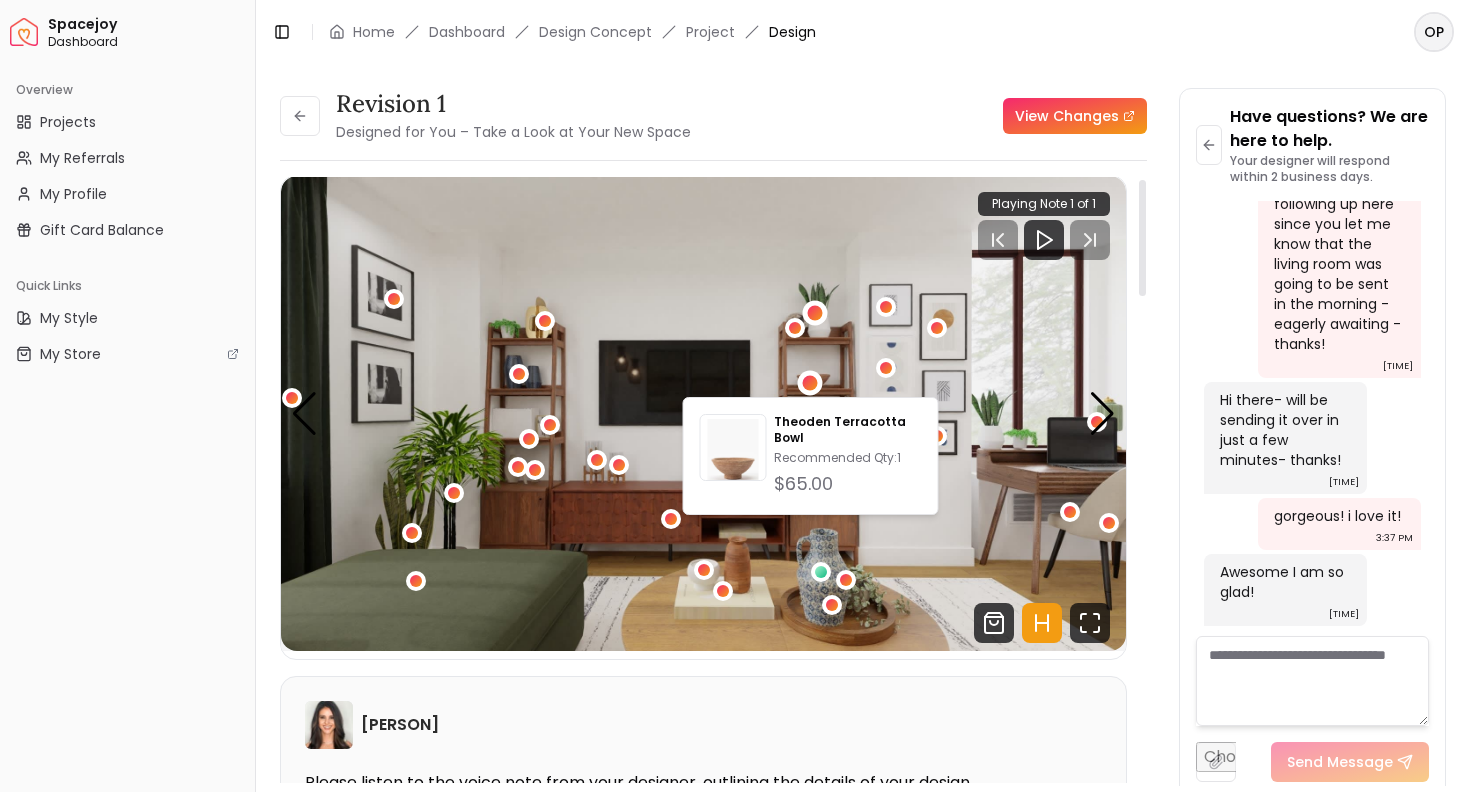 click at bounding box center [814, 312] 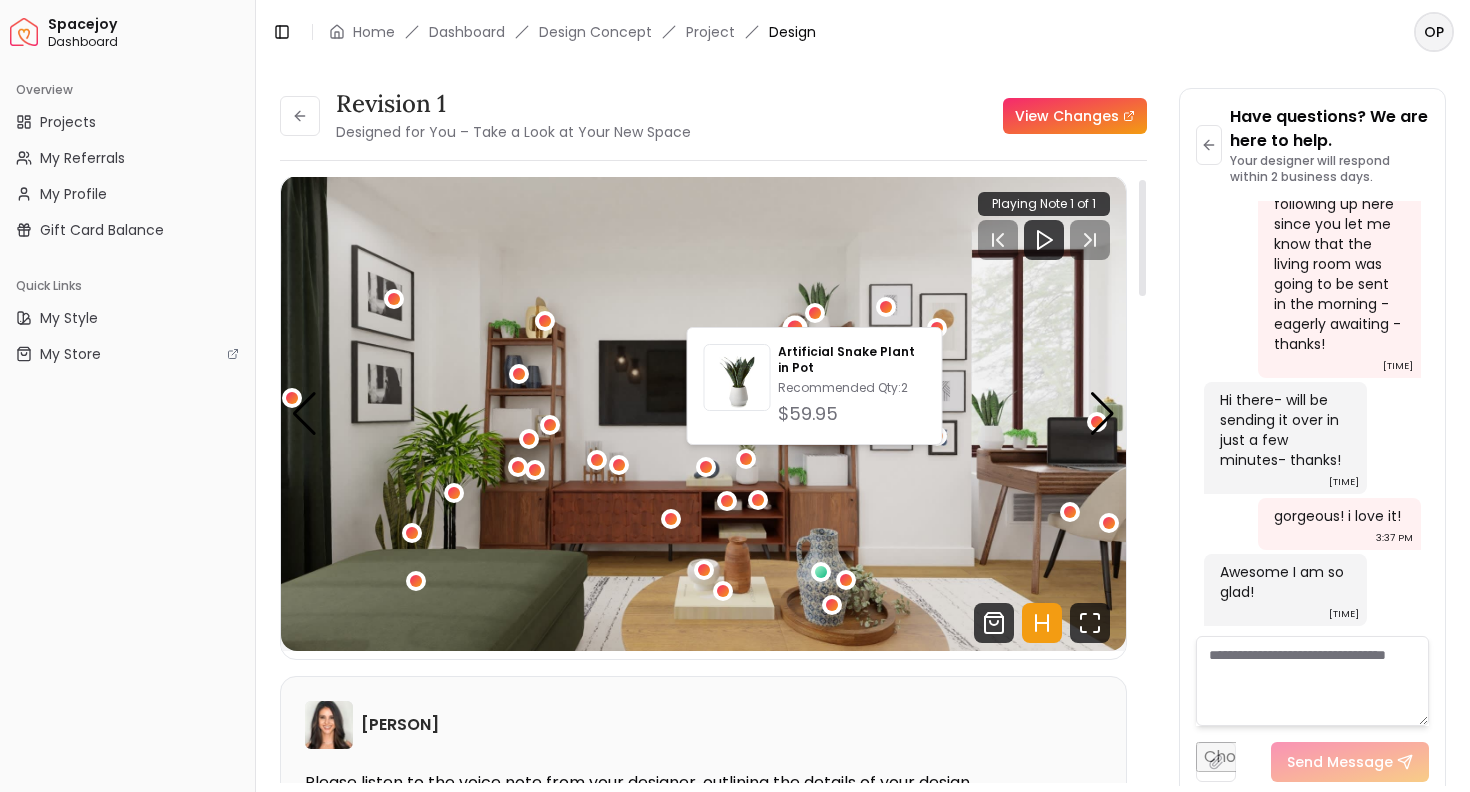 click at bounding box center [794, 328] 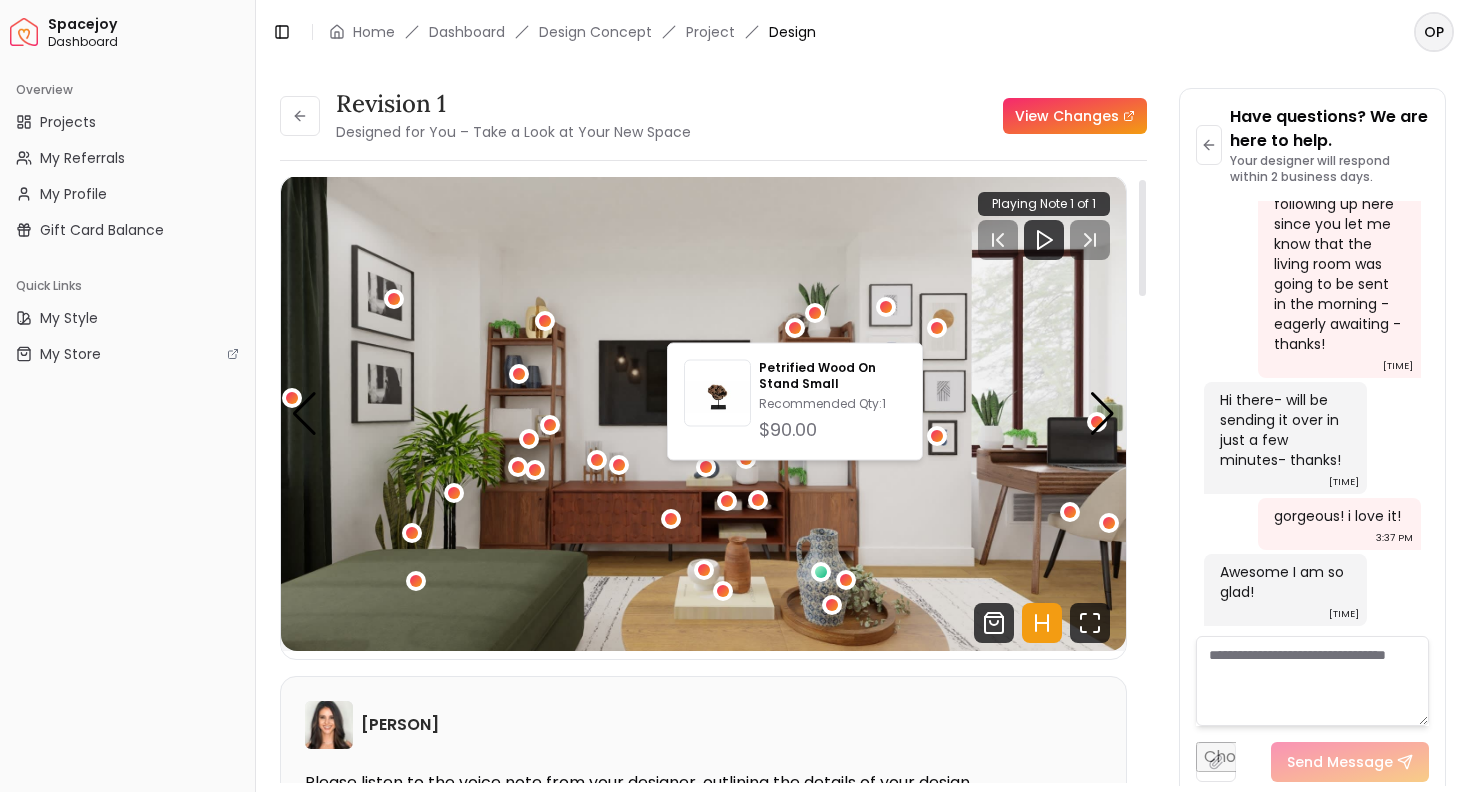 click at bounding box center [703, 413] 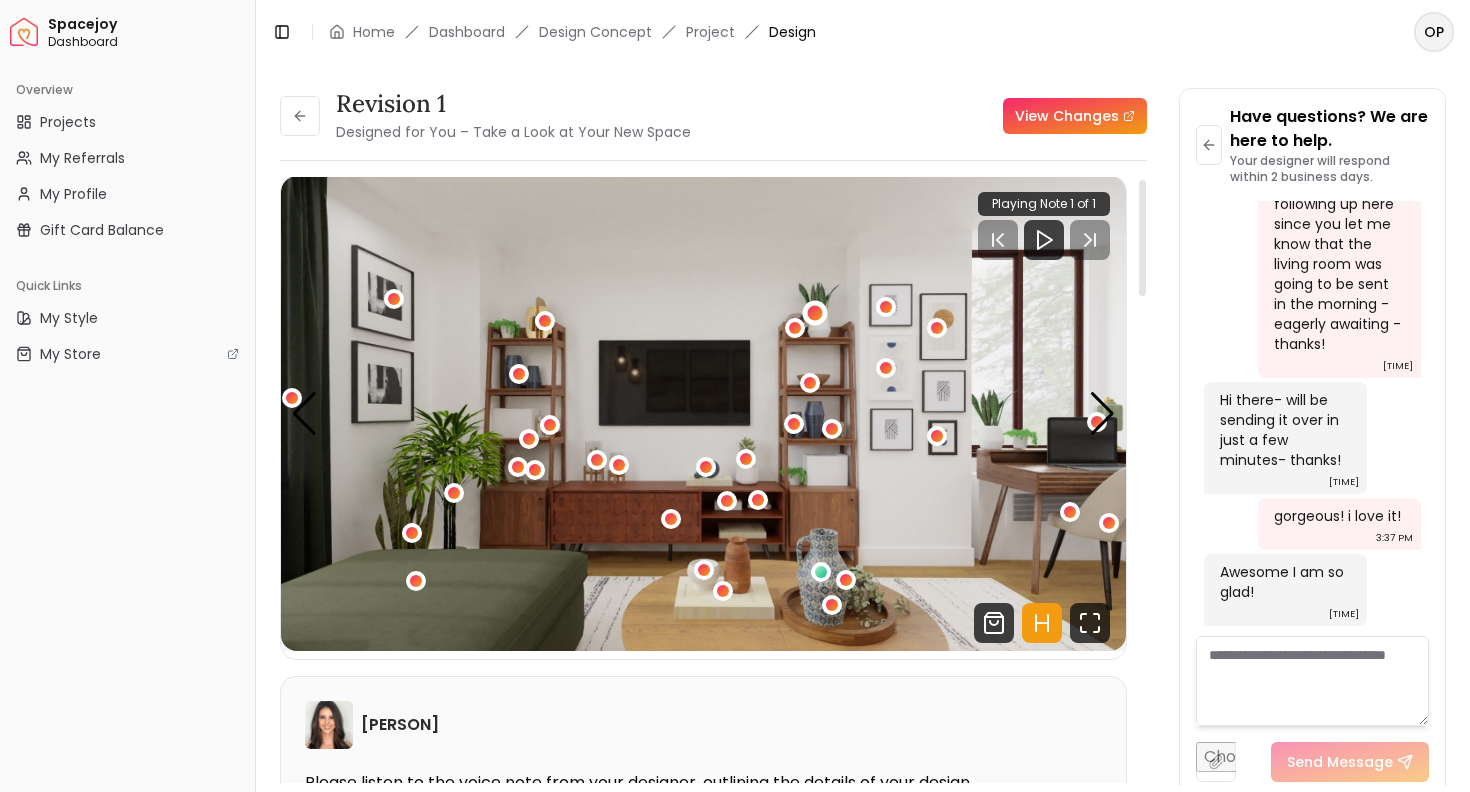 click at bounding box center [814, 312] 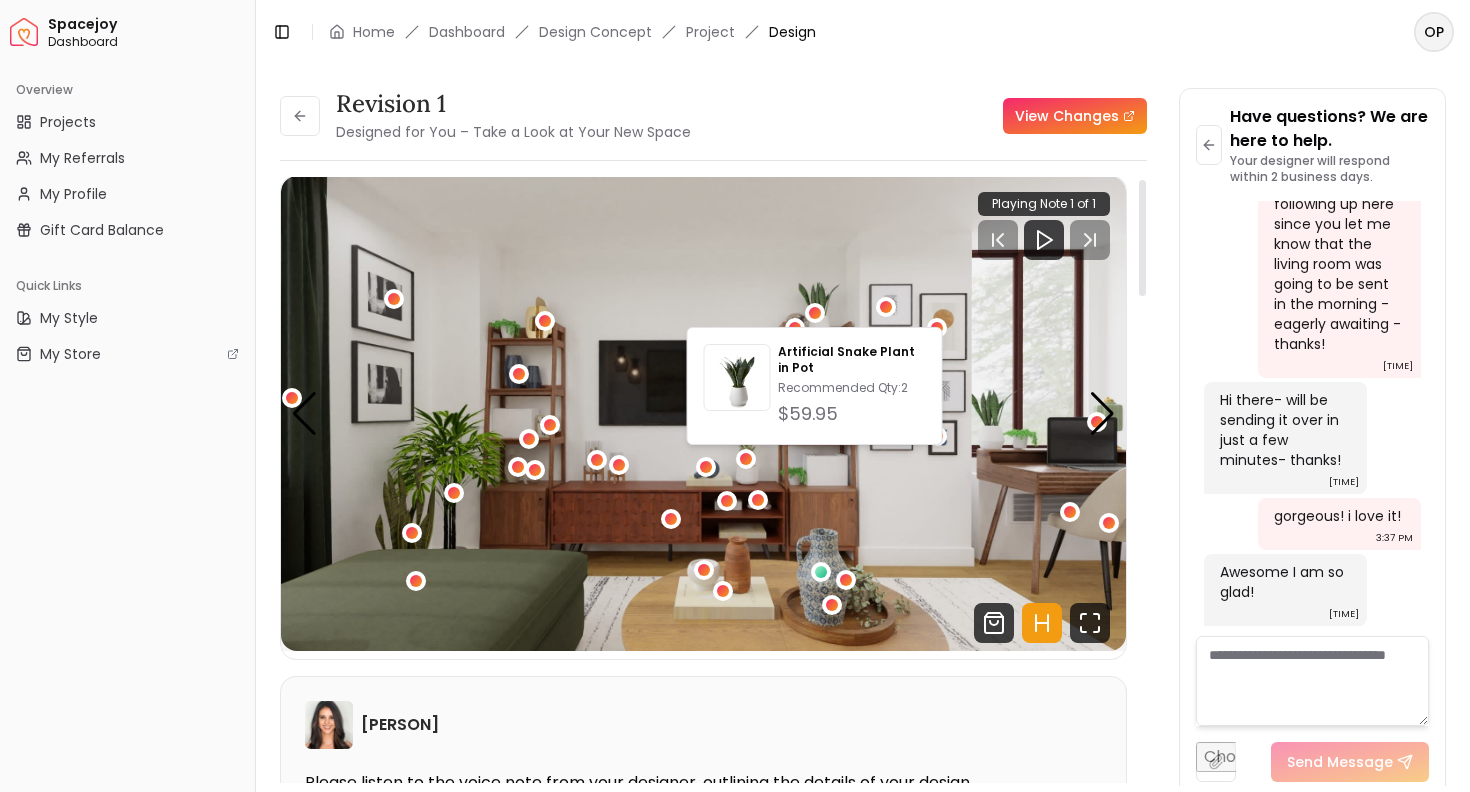 click at bounding box center (703, 413) 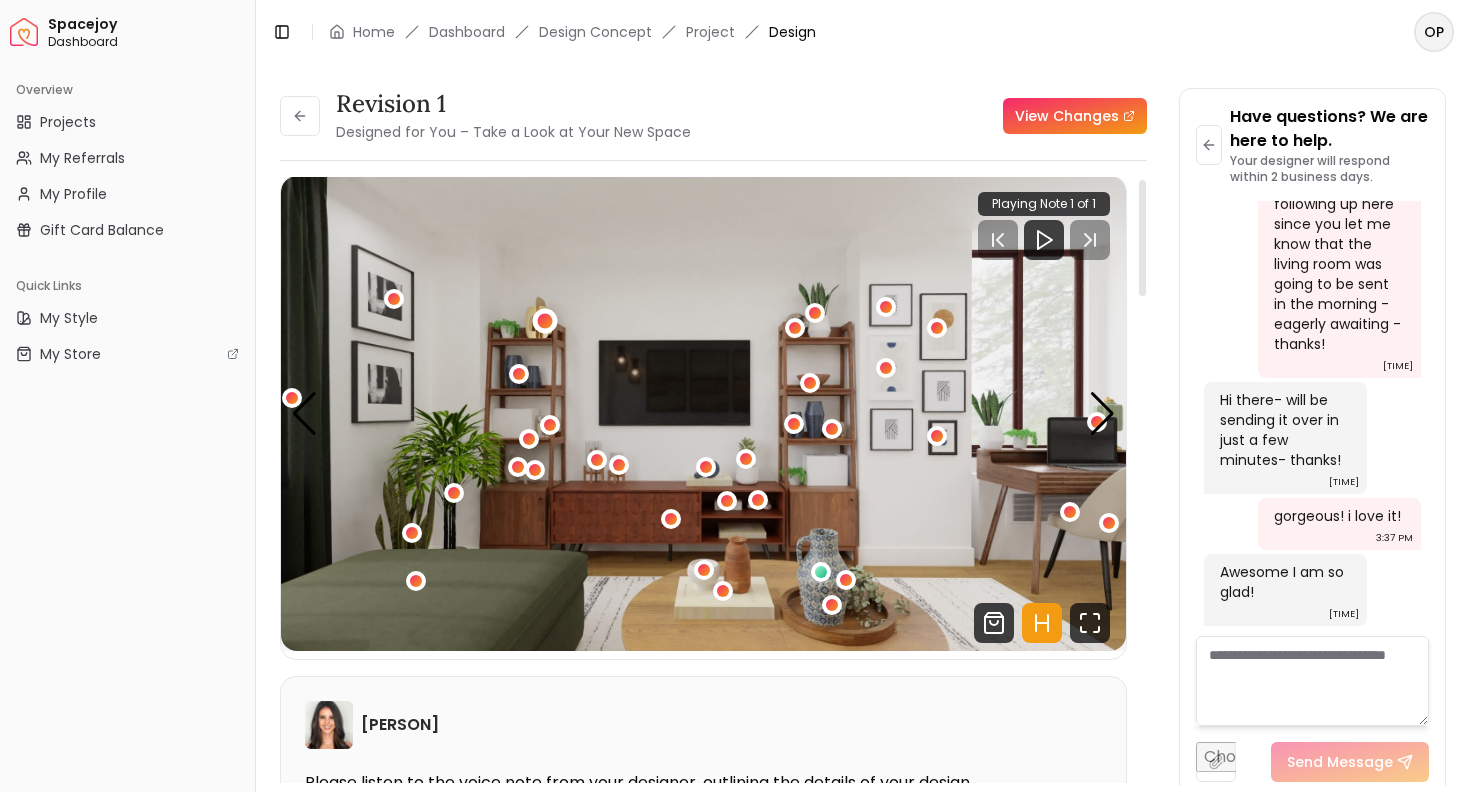 click at bounding box center [545, 321] 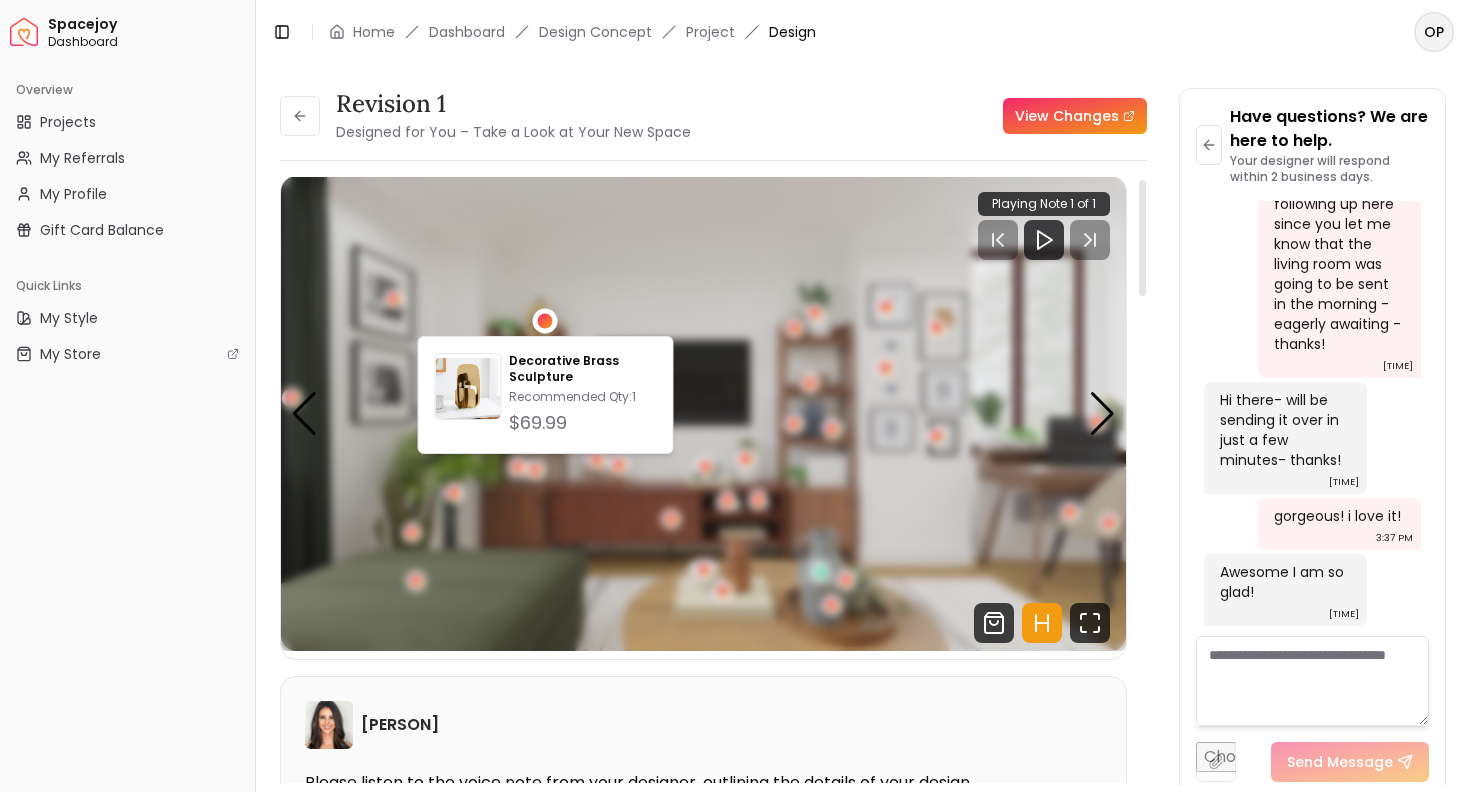 click at bounding box center [545, 321] 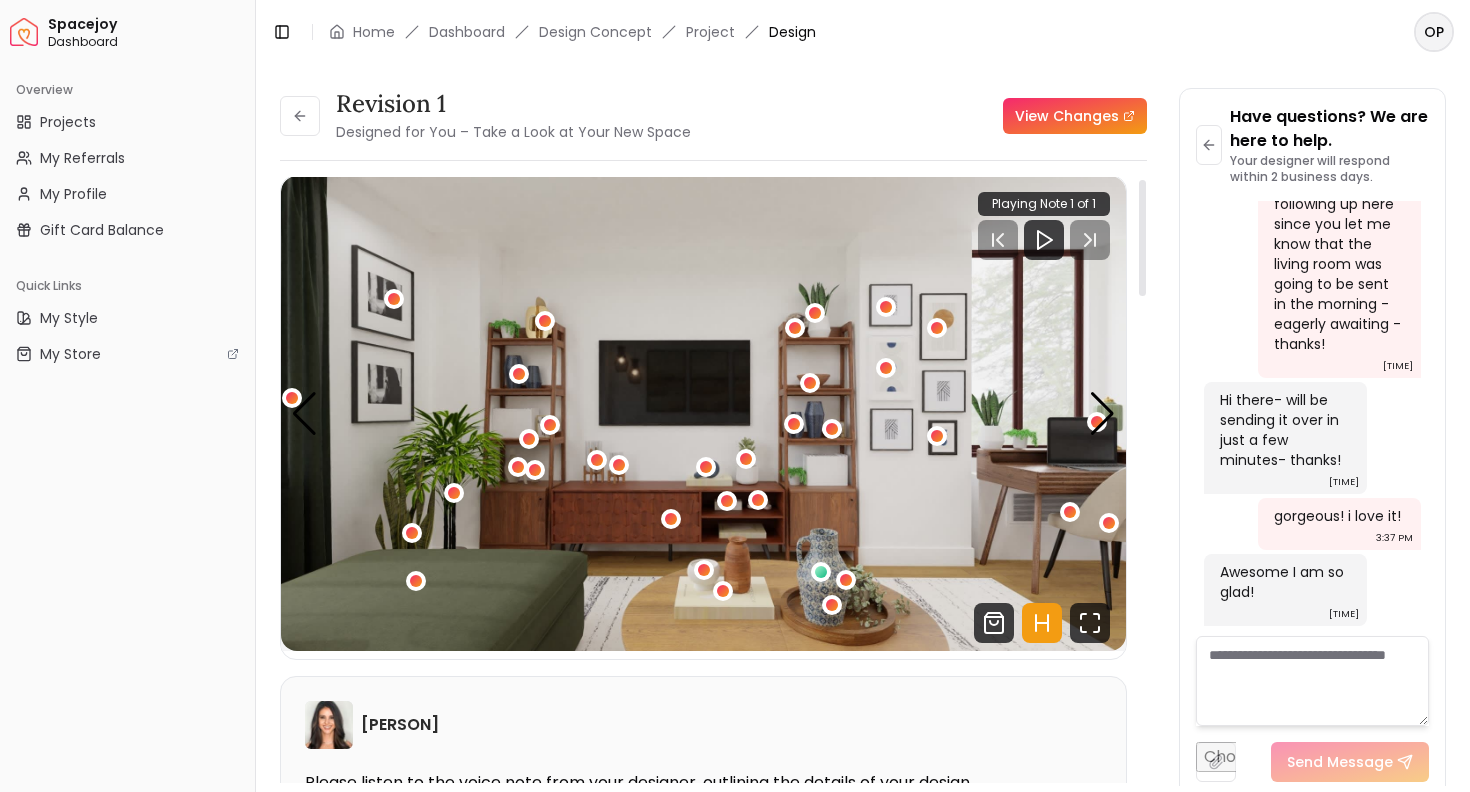 click at bounding box center (703, 413) 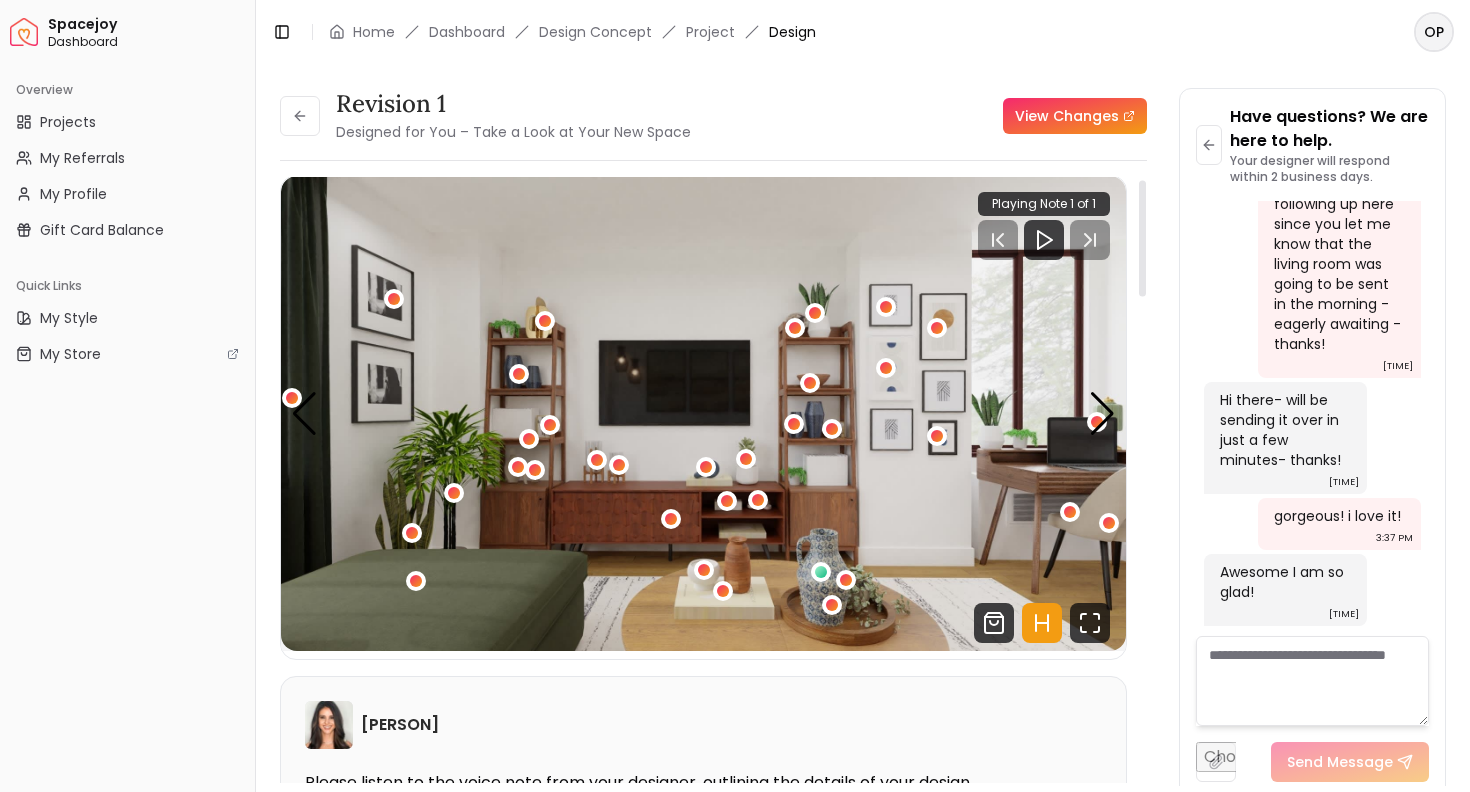 scroll, scrollTop: 13, scrollLeft: 0, axis: vertical 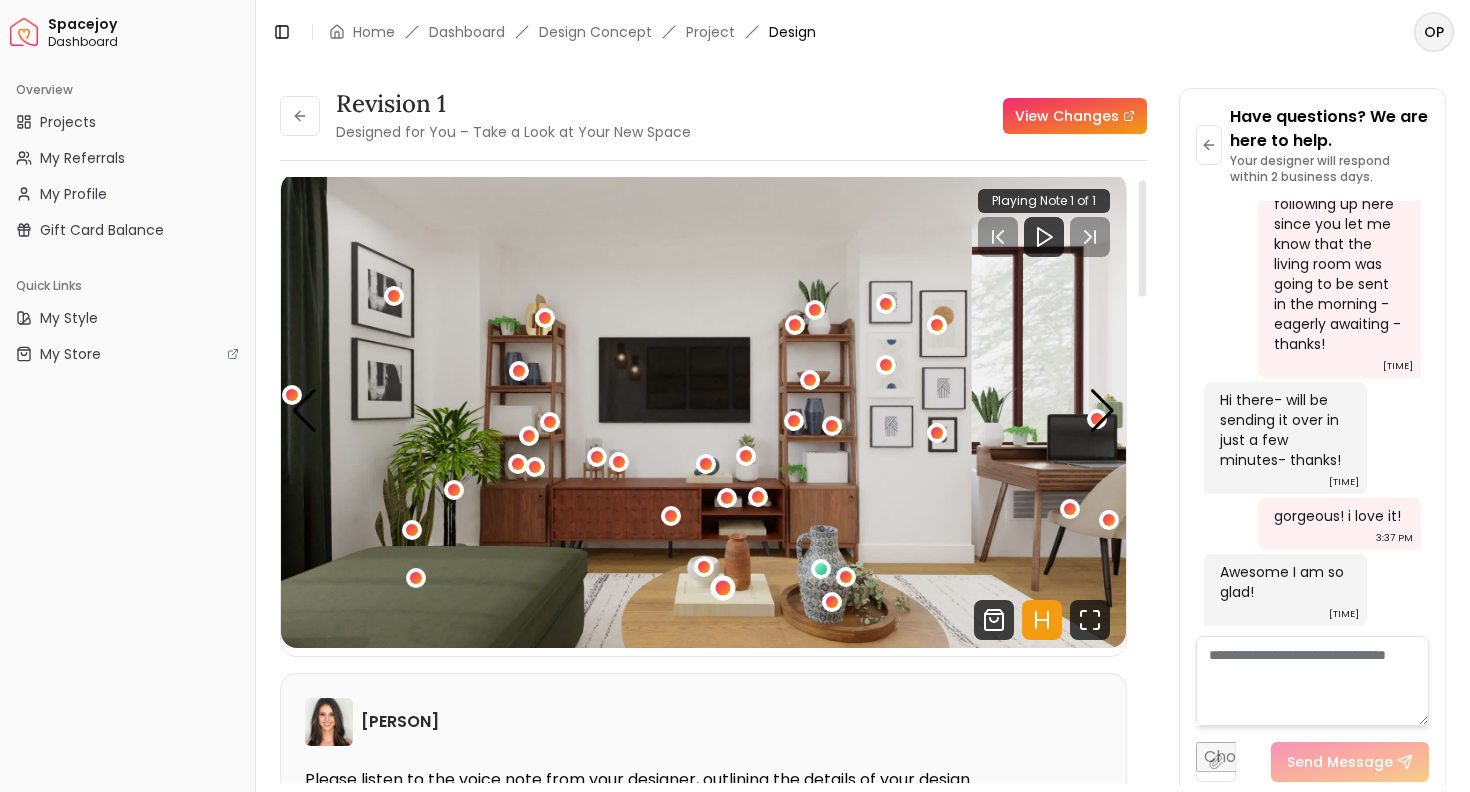 click at bounding box center (722, 587) 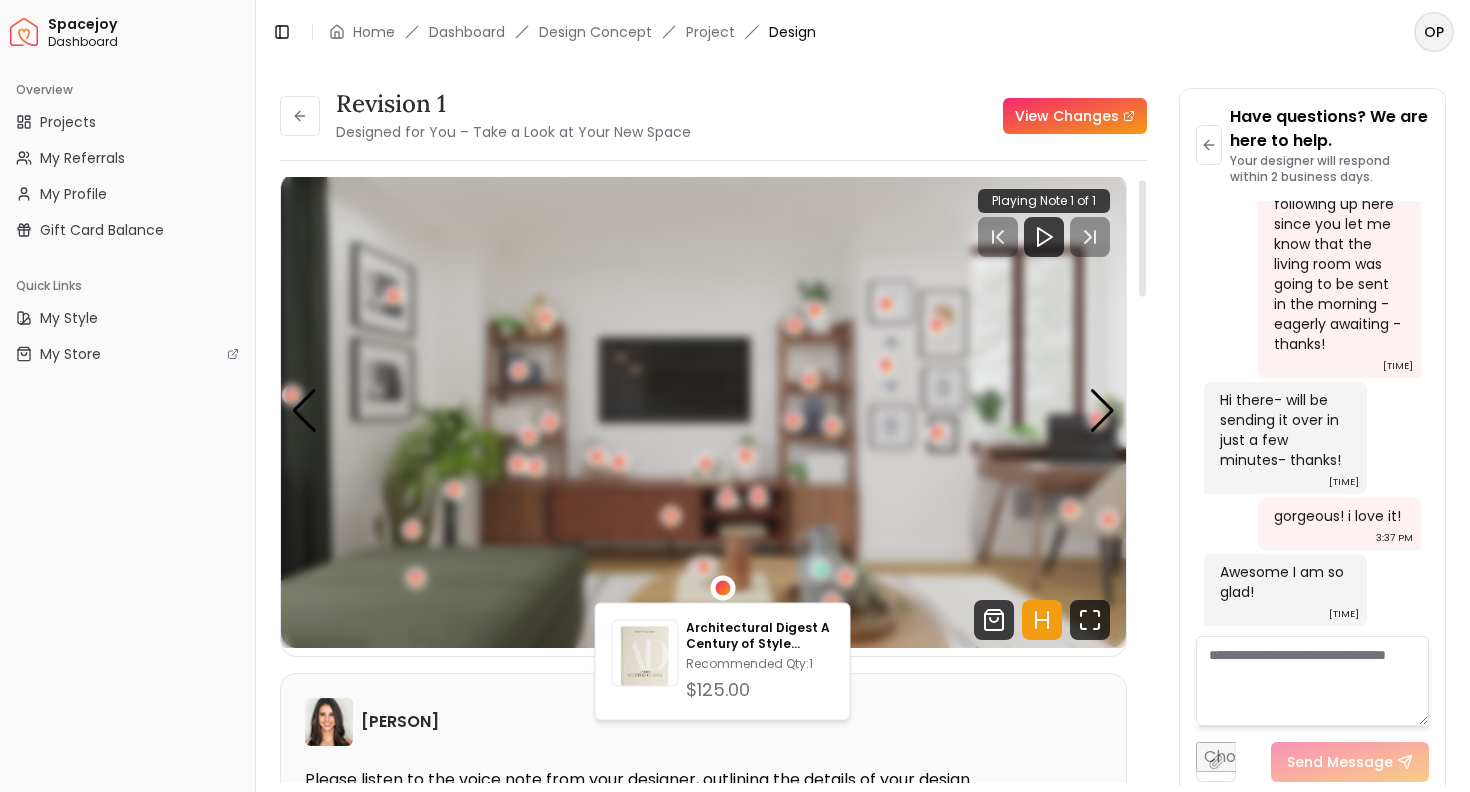 scroll, scrollTop: 23, scrollLeft: 0, axis: vertical 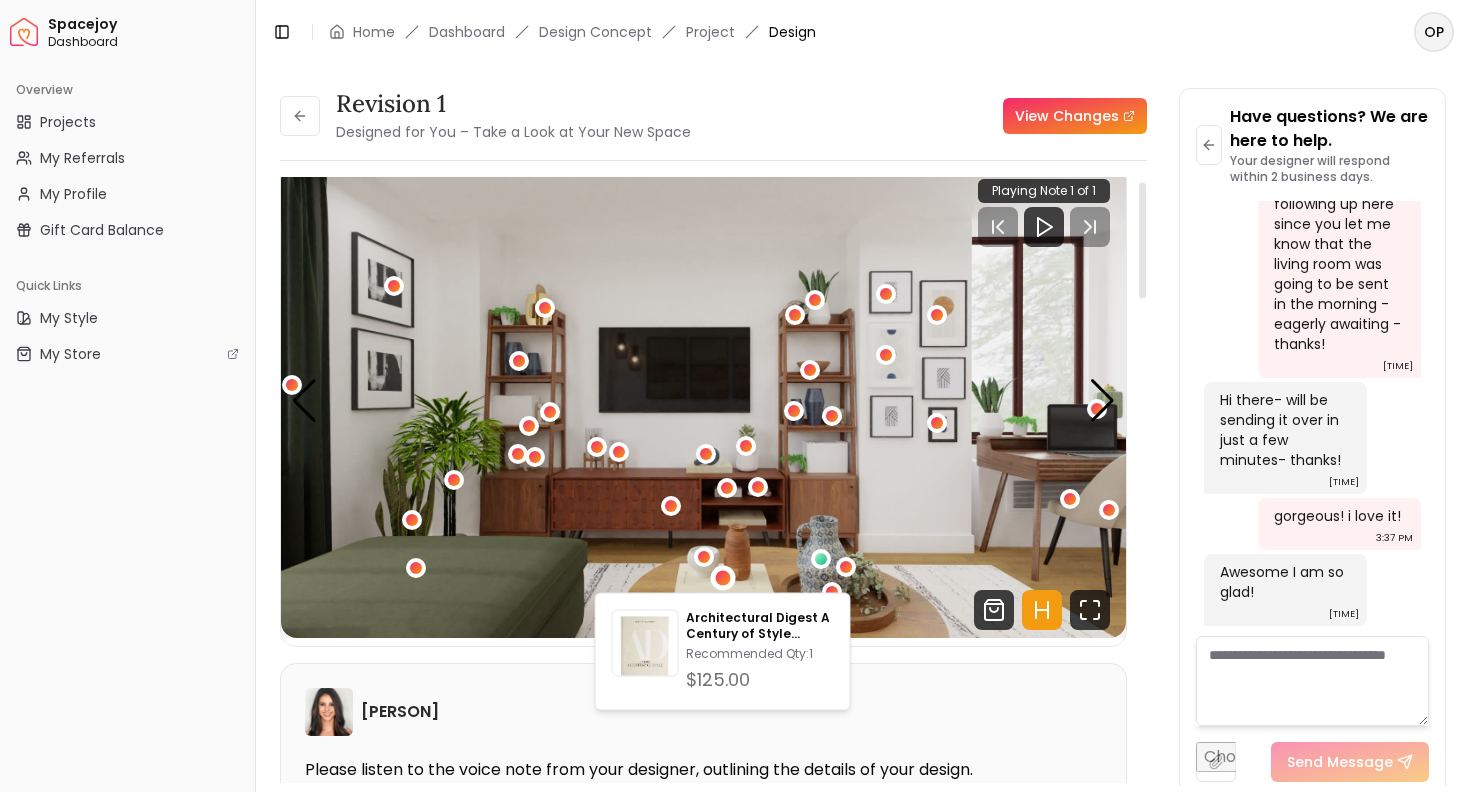 click at bounding box center [703, 400] 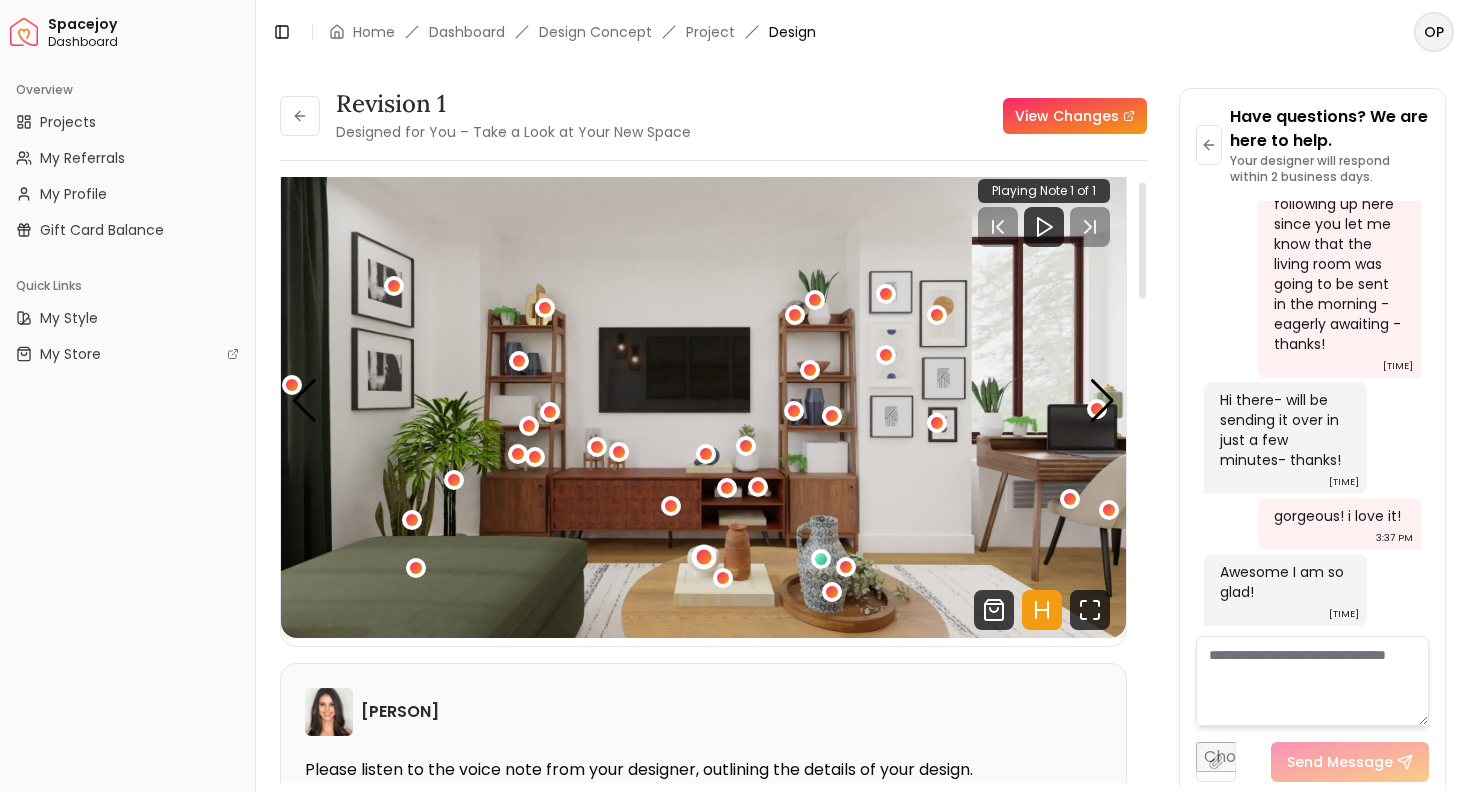 click at bounding box center [703, 557] 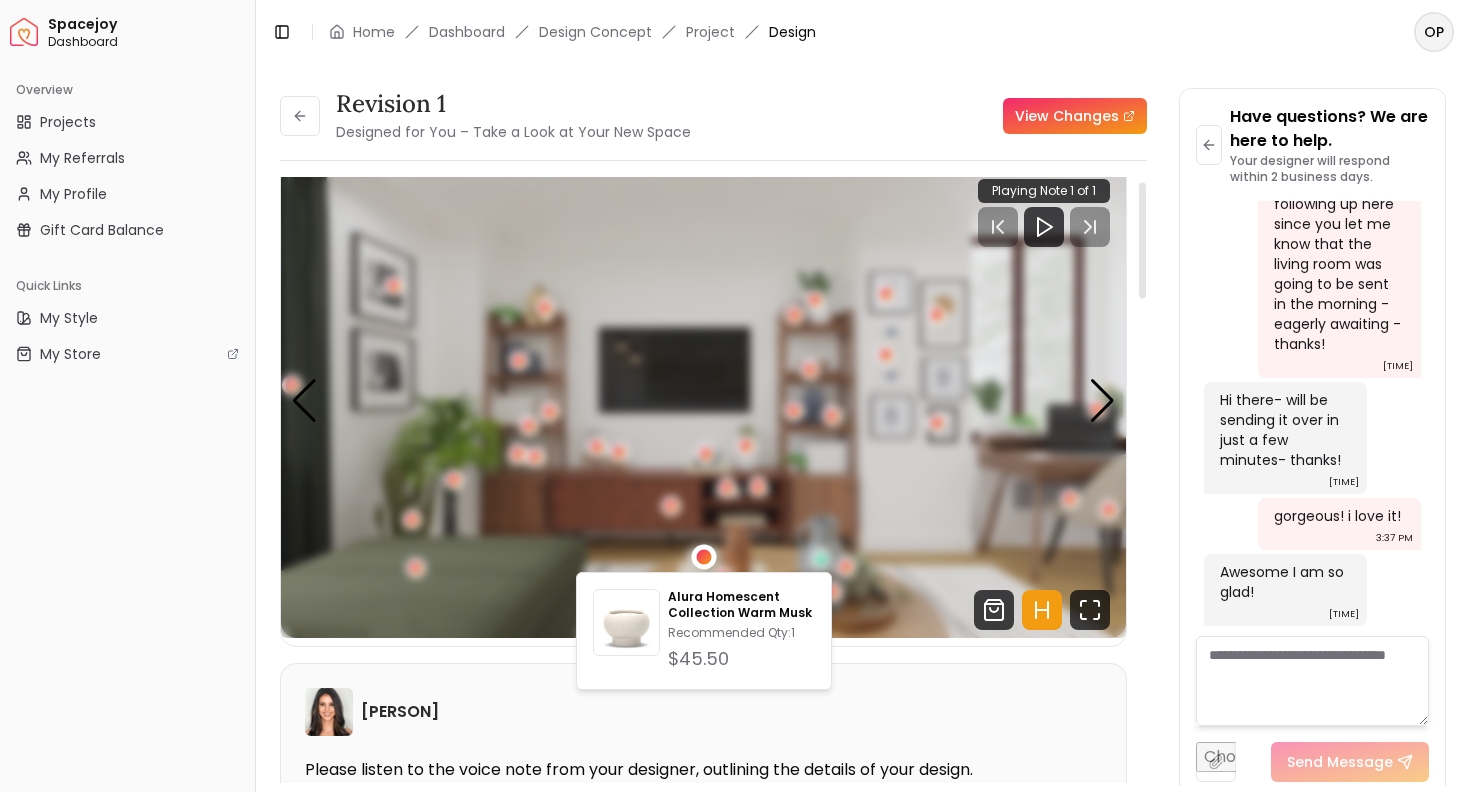 click at bounding box center (703, 557) 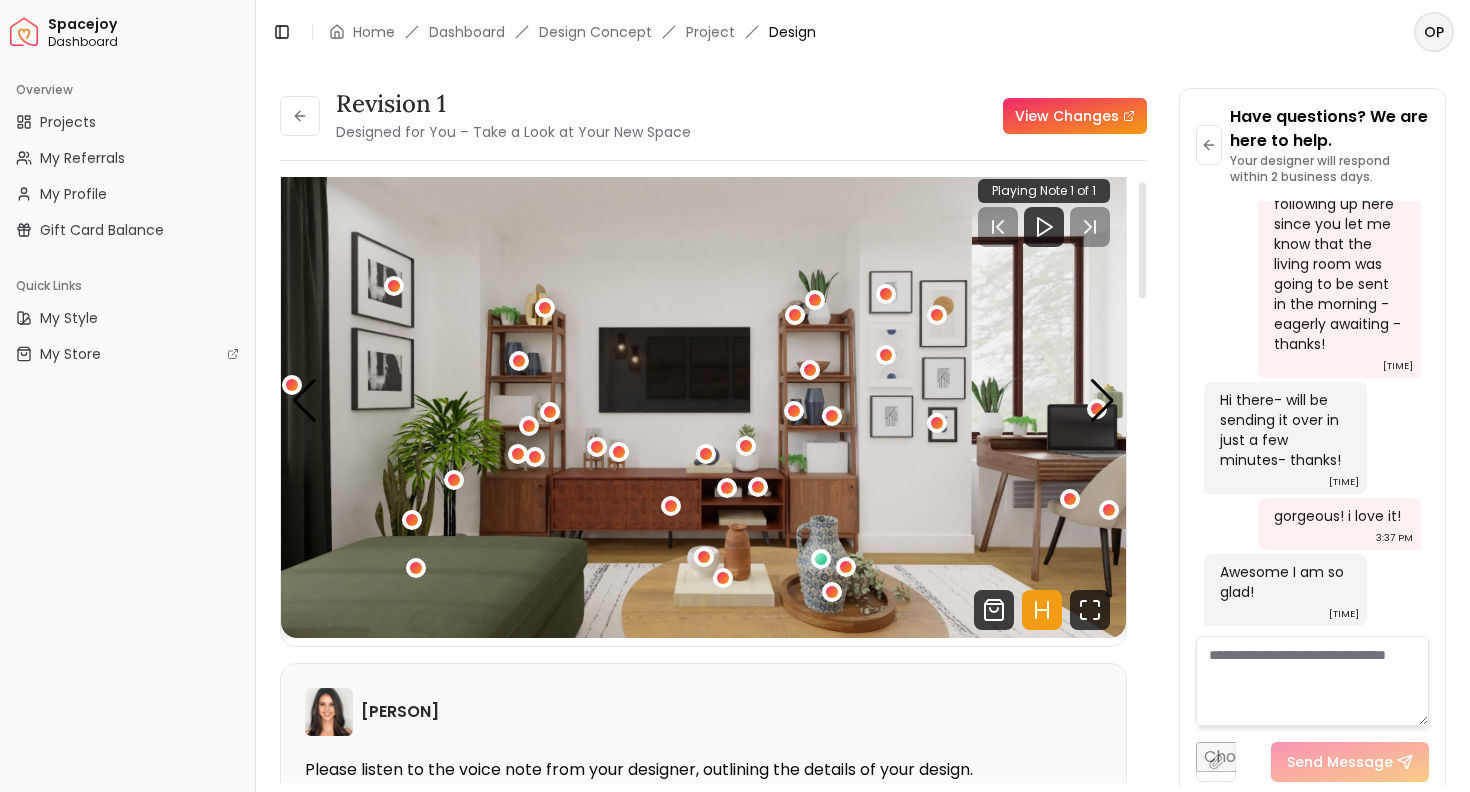 click at bounding box center [703, 400] 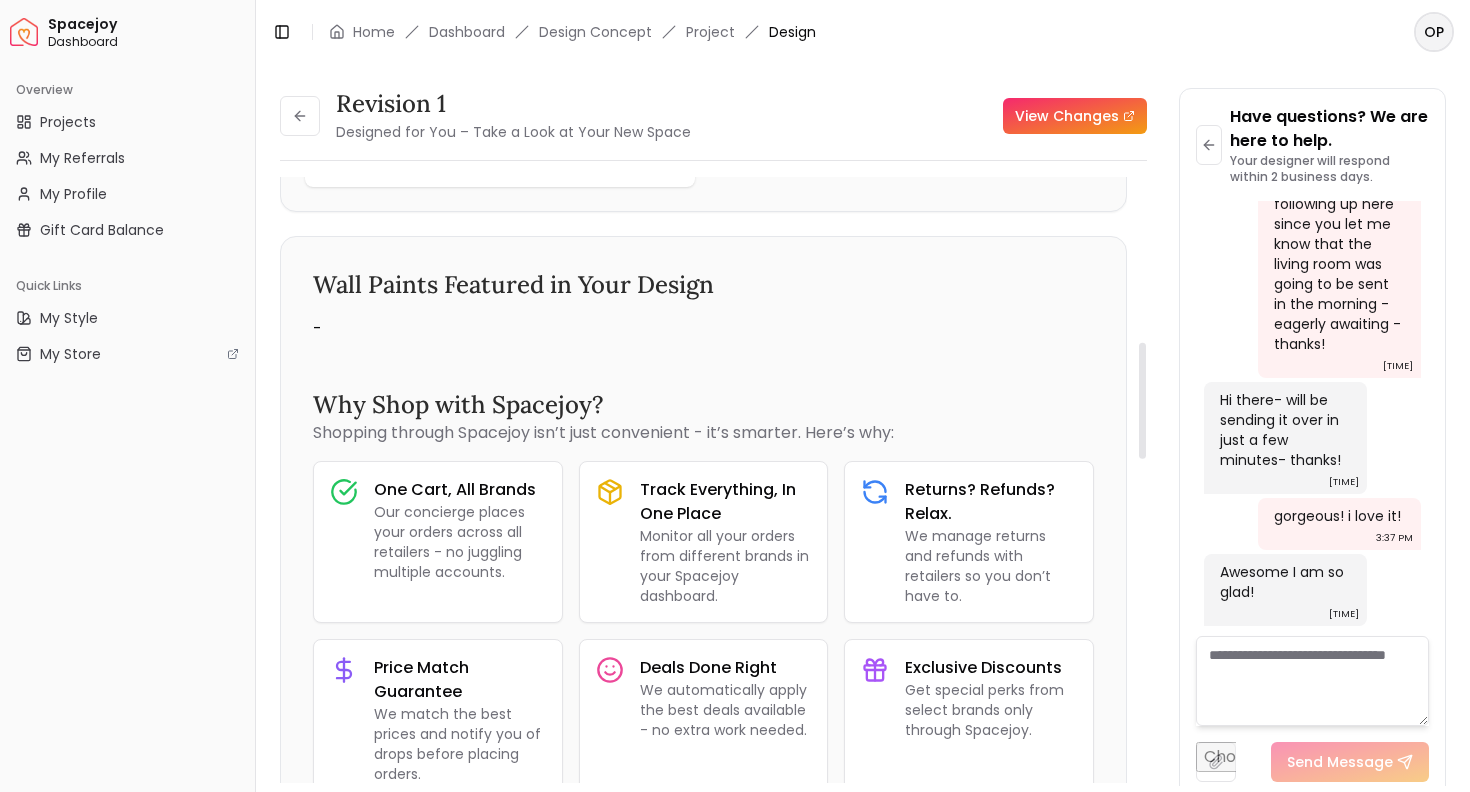 scroll, scrollTop: 863, scrollLeft: 0, axis: vertical 